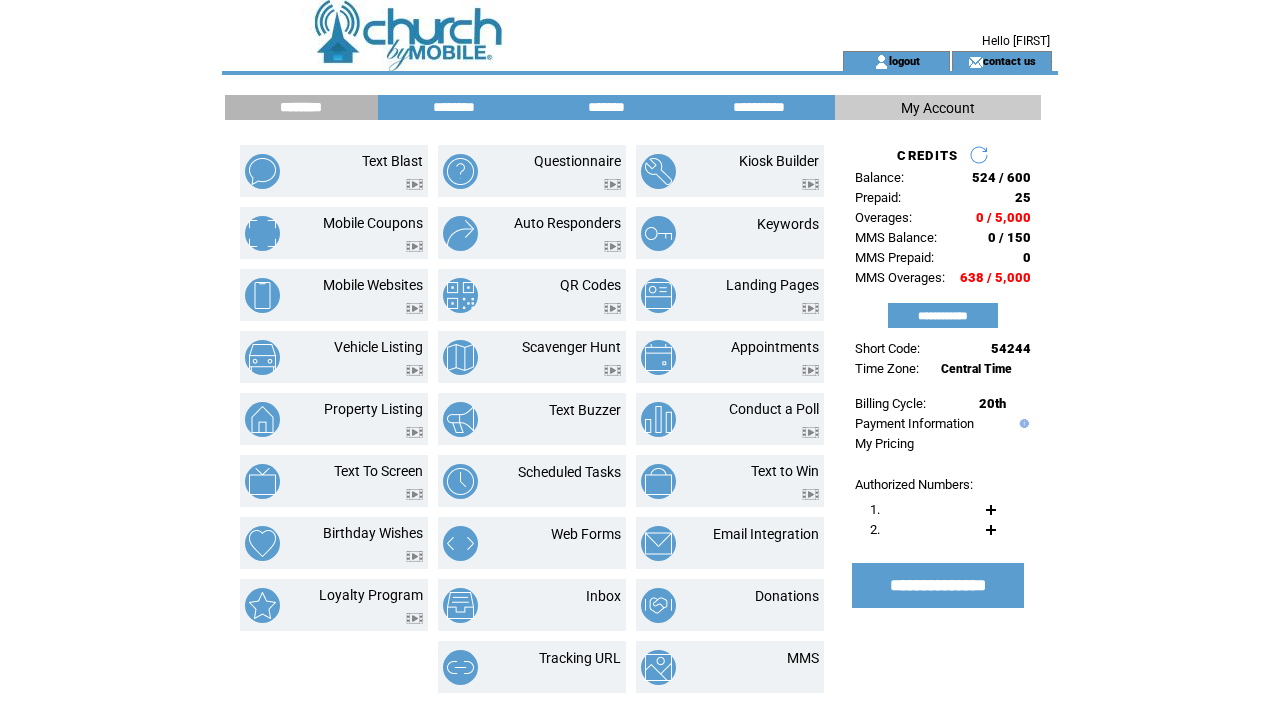 scroll, scrollTop: 0, scrollLeft: 0, axis: both 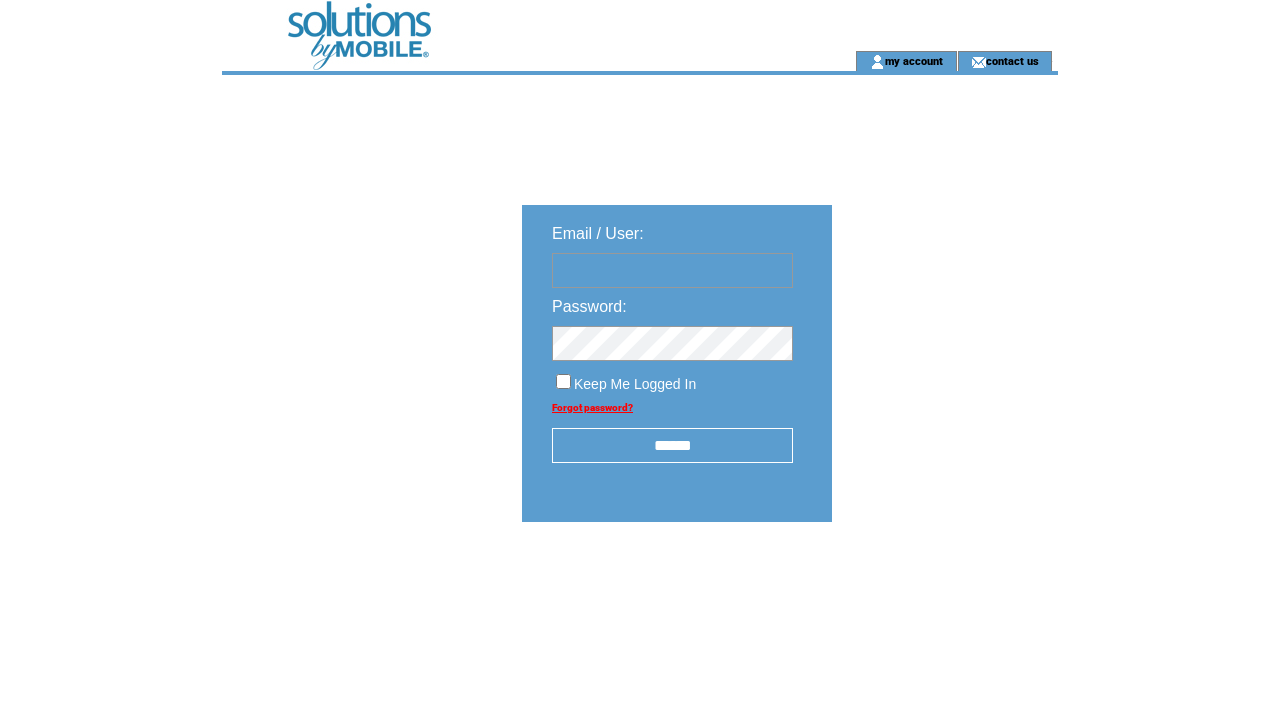 type on "**********" 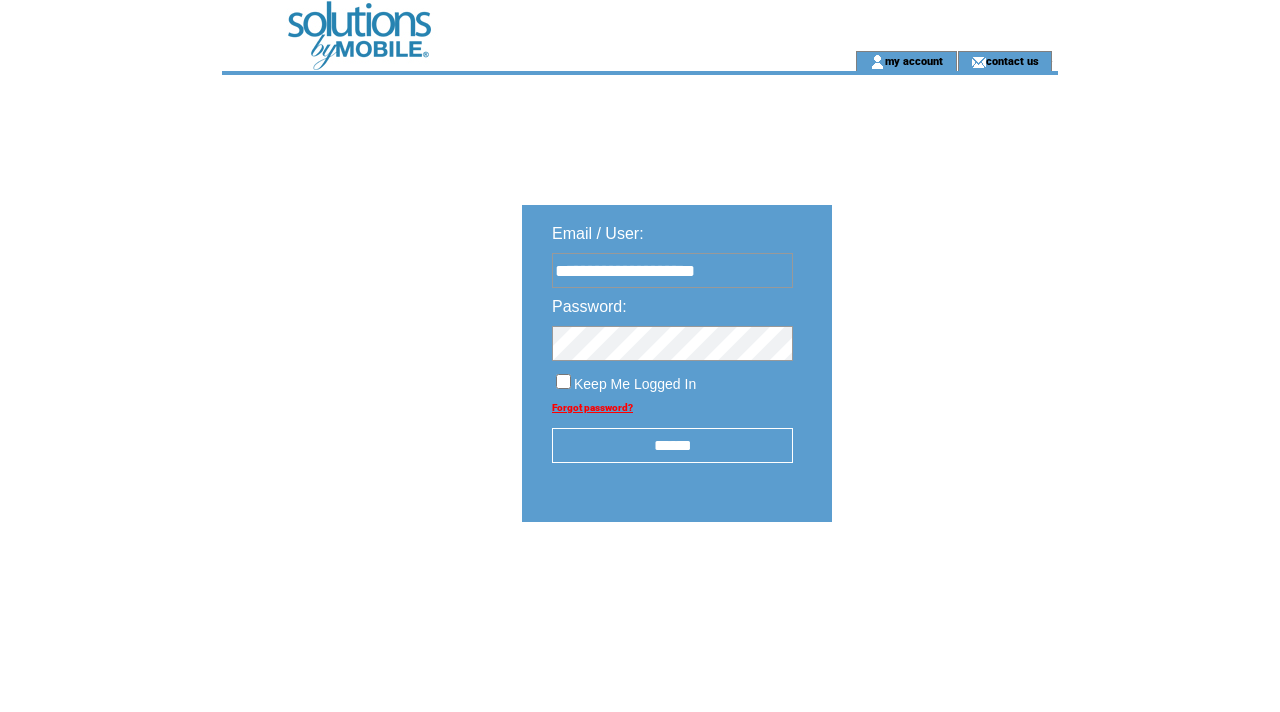 click on "******" at bounding box center (672, 445) 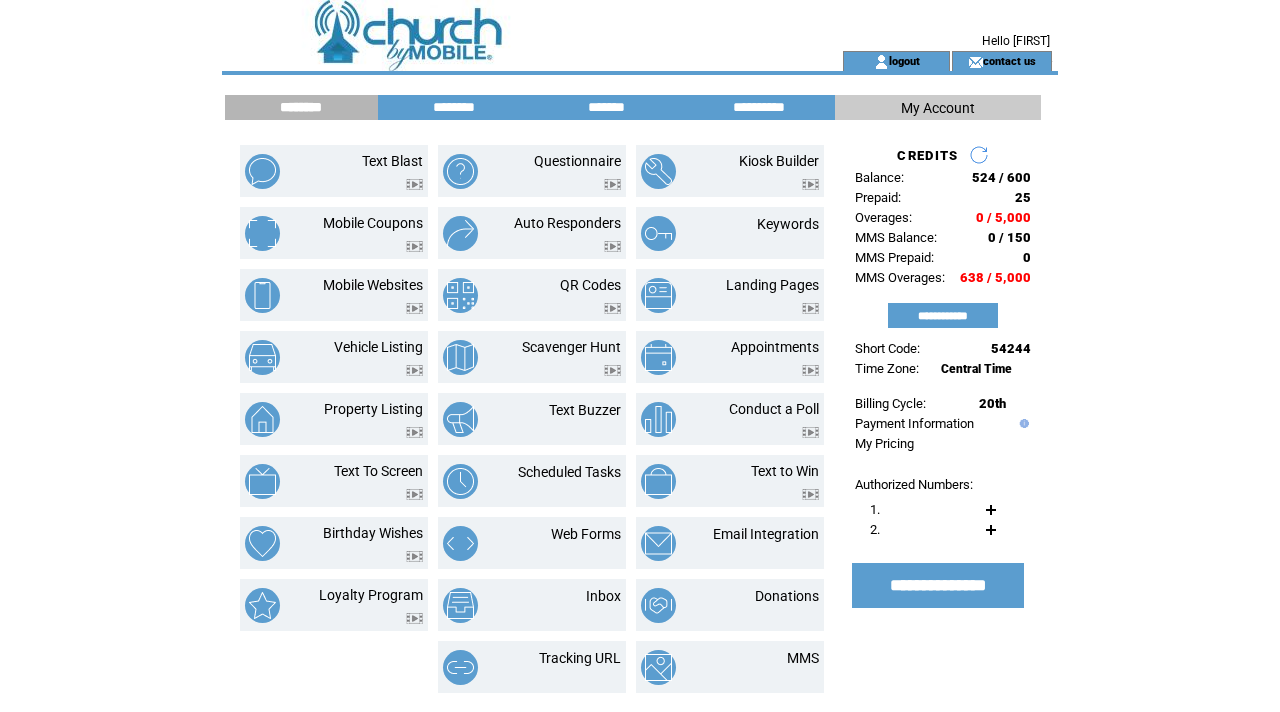scroll, scrollTop: 0, scrollLeft: 0, axis: both 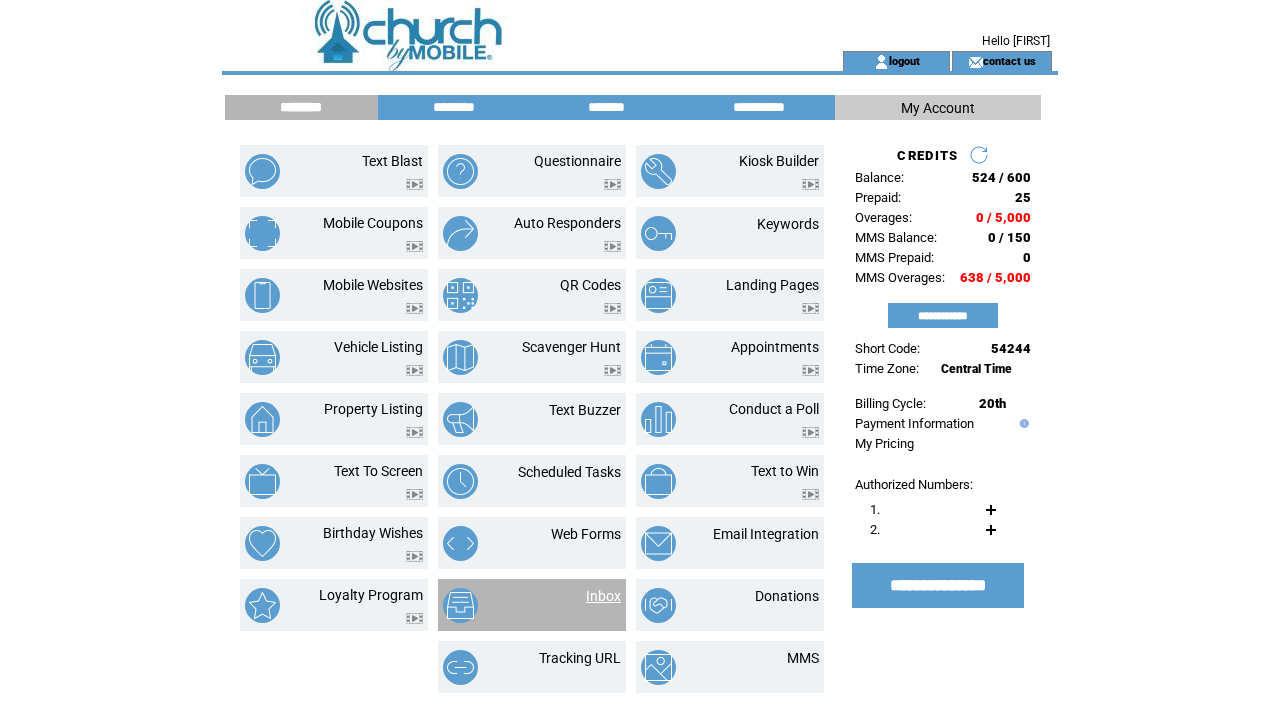 click on "Inbox" at bounding box center (603, 596) 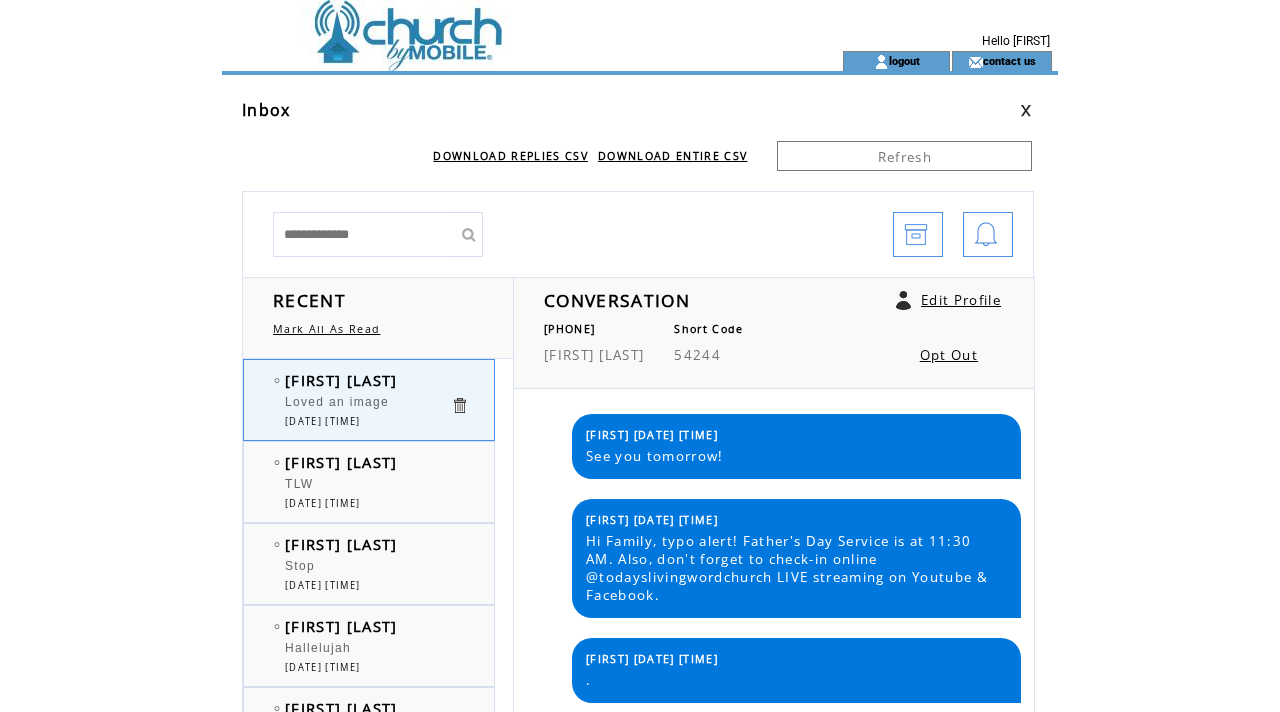 scroll, scrollTop: 0, scrollLeft: 0, axis: both 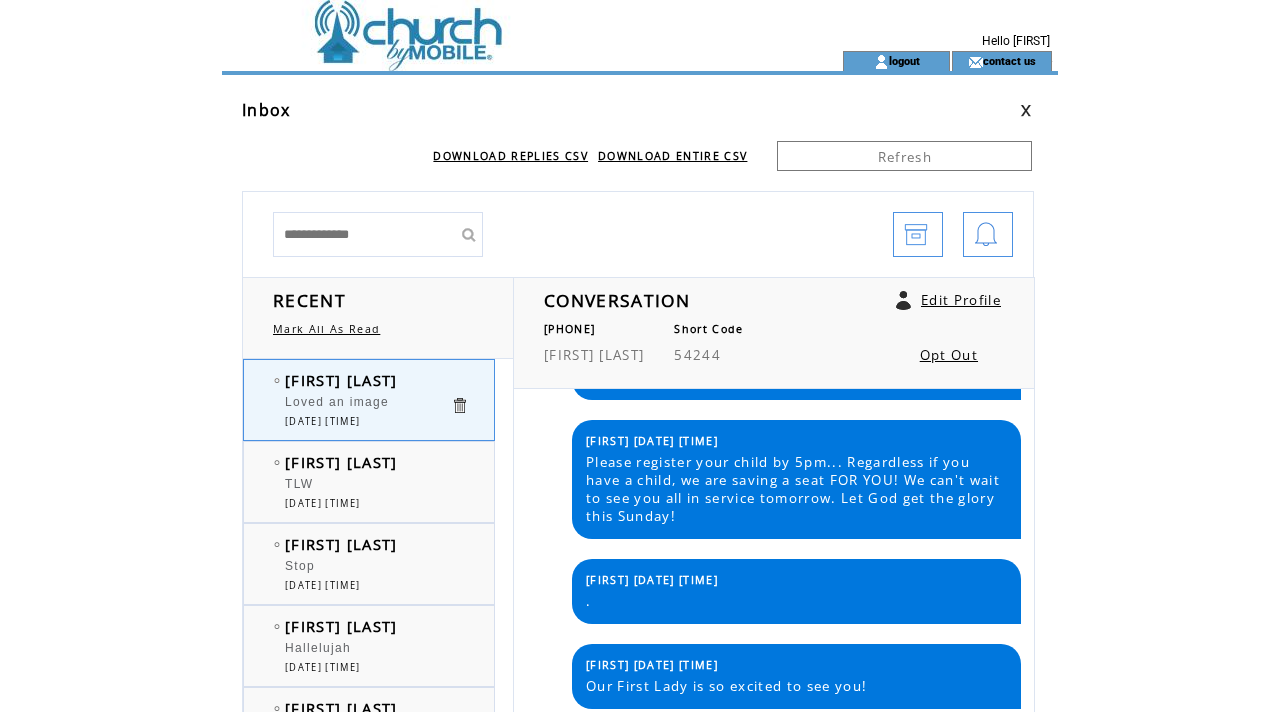 click at bounding box center [496, 25] 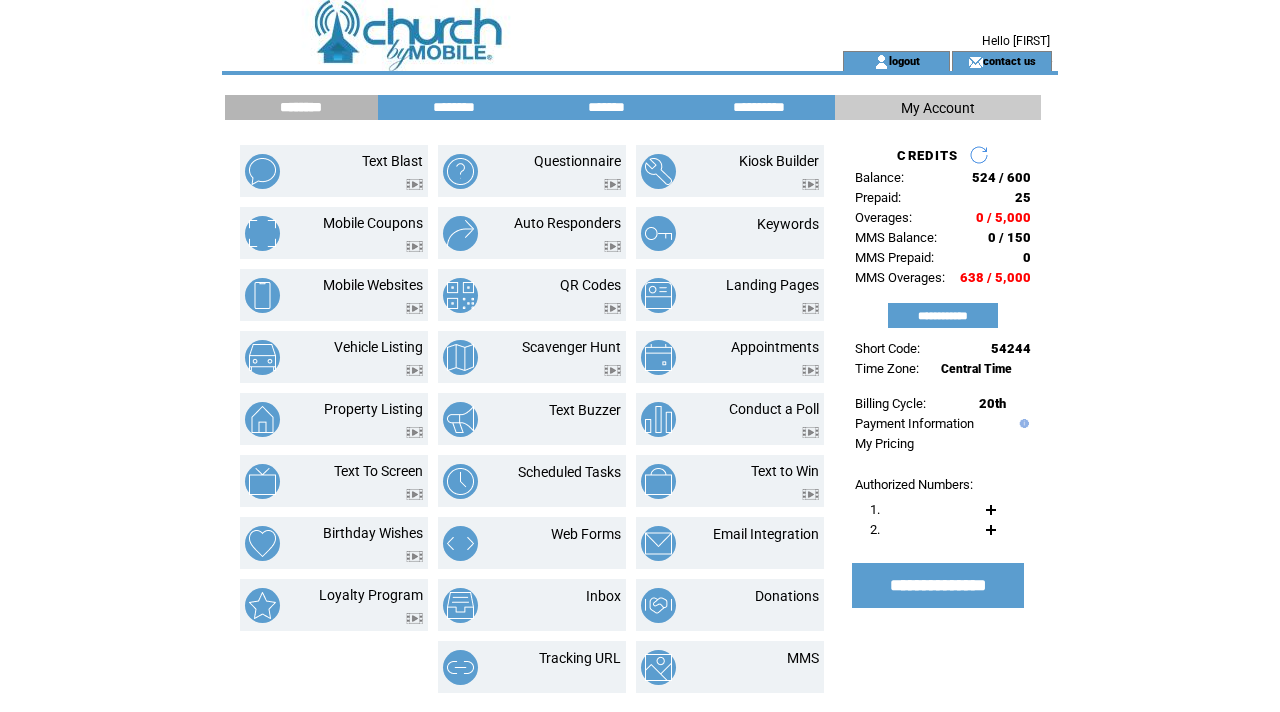 scroll, scrollTop: 0, scrollLeft: 0, axis: both 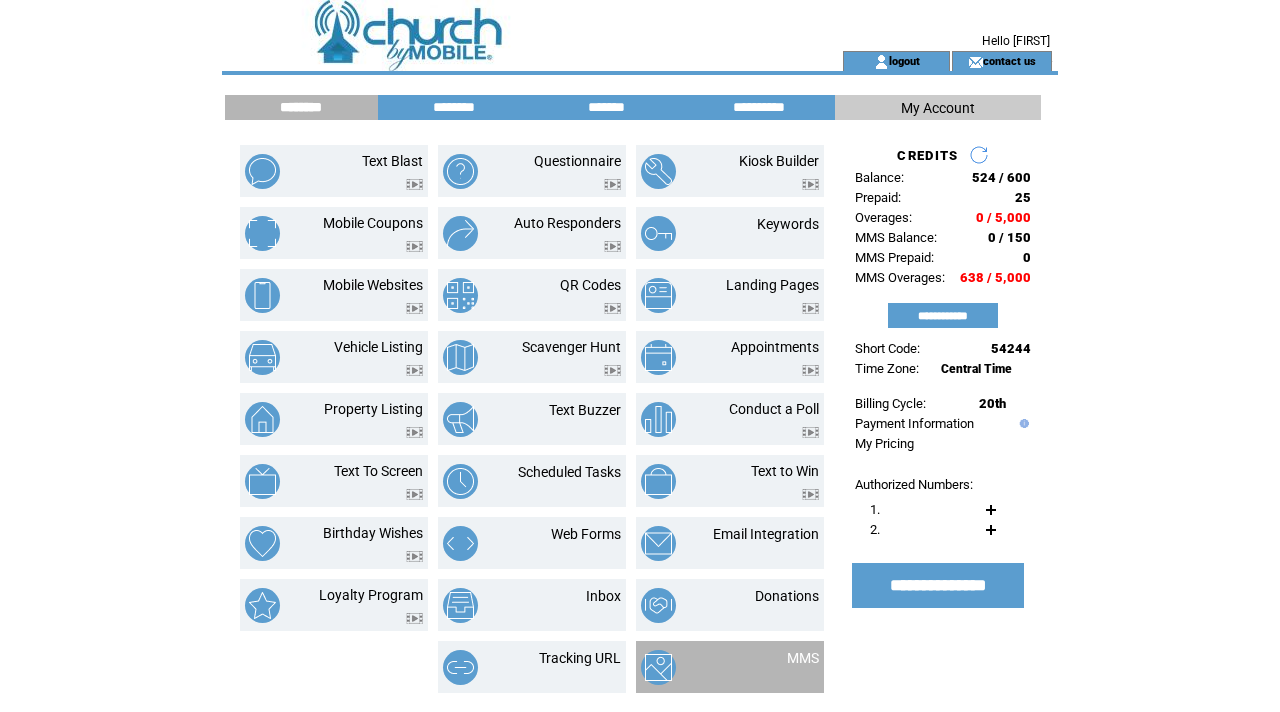 click at bounding box center (690, 667) 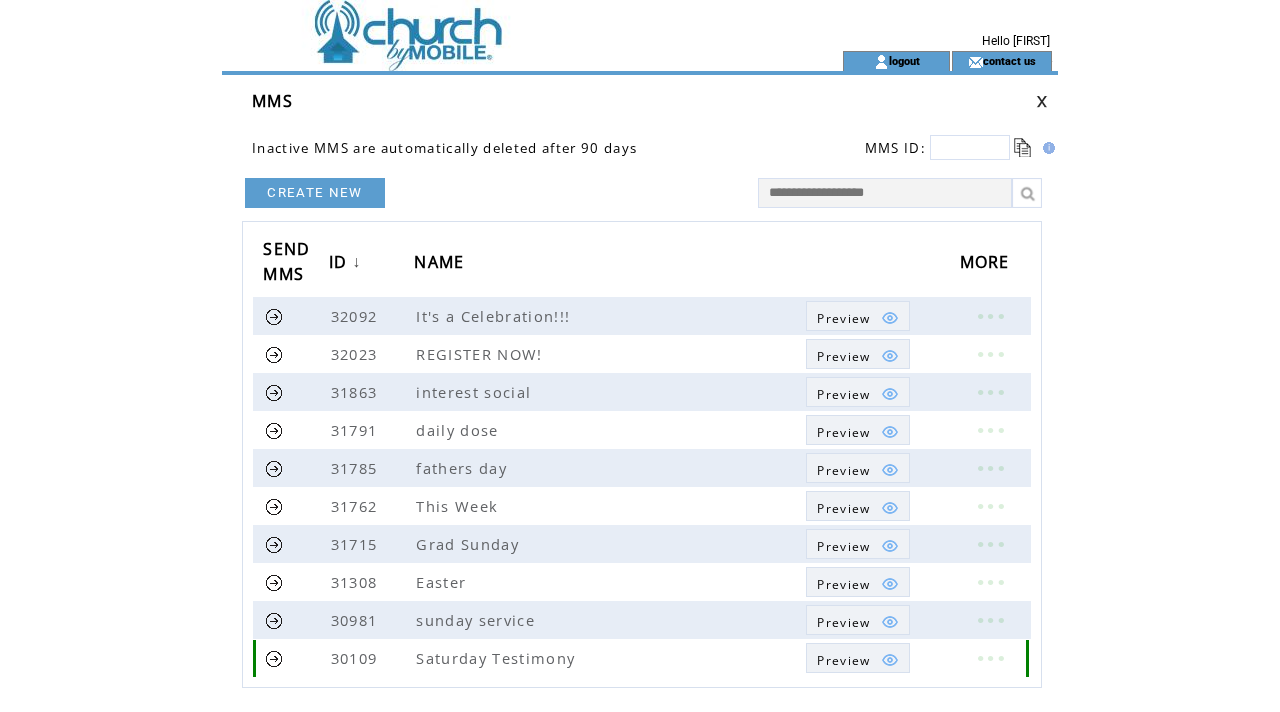 scroll, scrollTop: 0, scrollLeft: 0, axis: both 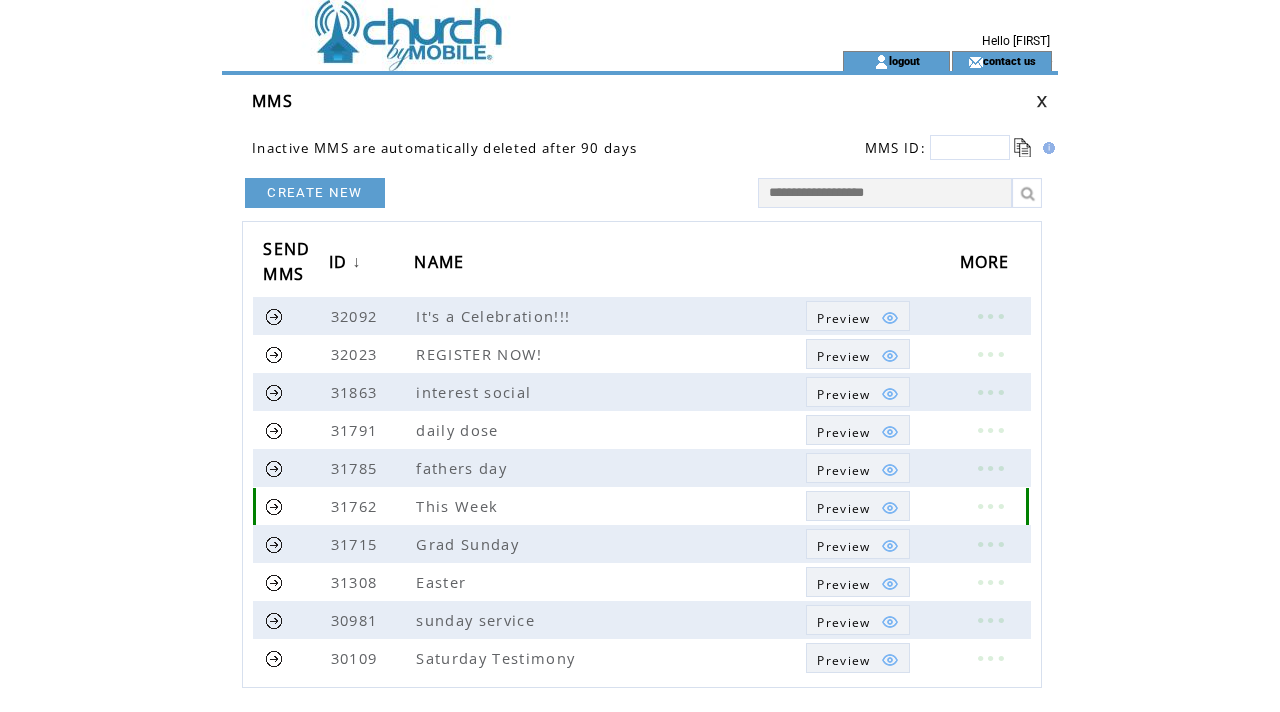 click at bounding box center [990, 506] 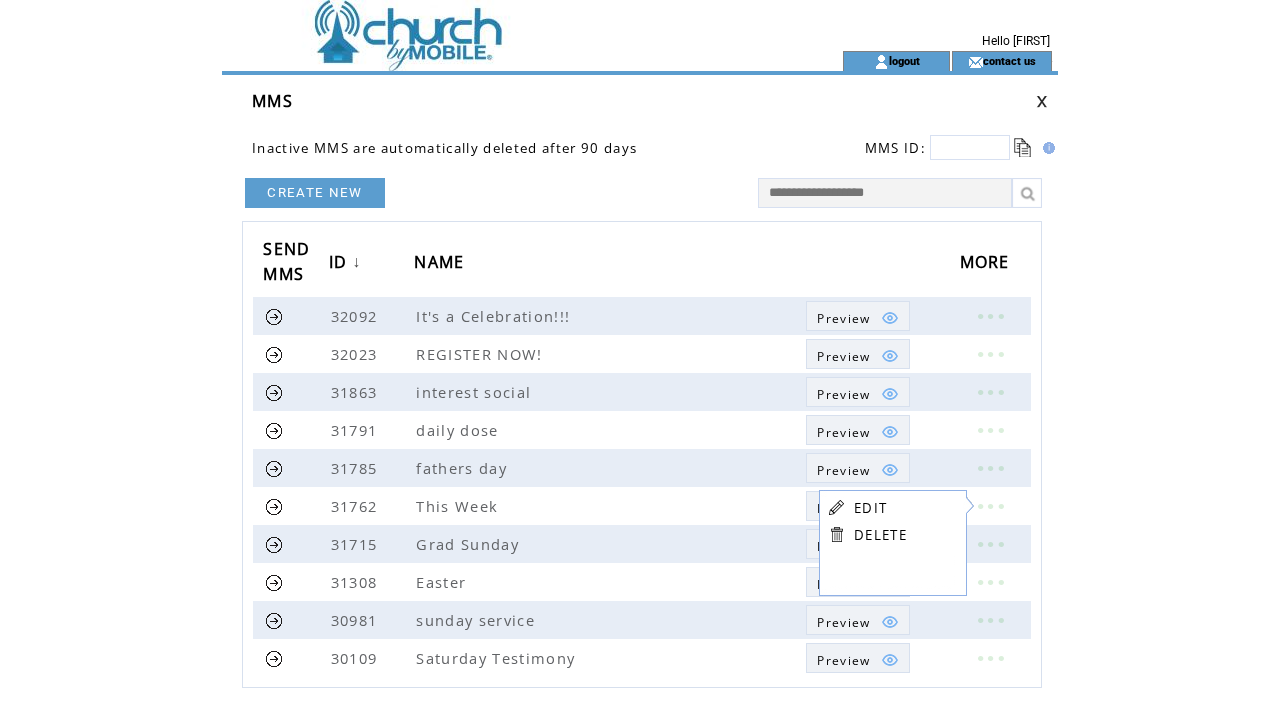 click on "EDIT" at bounding box center (870, 508) 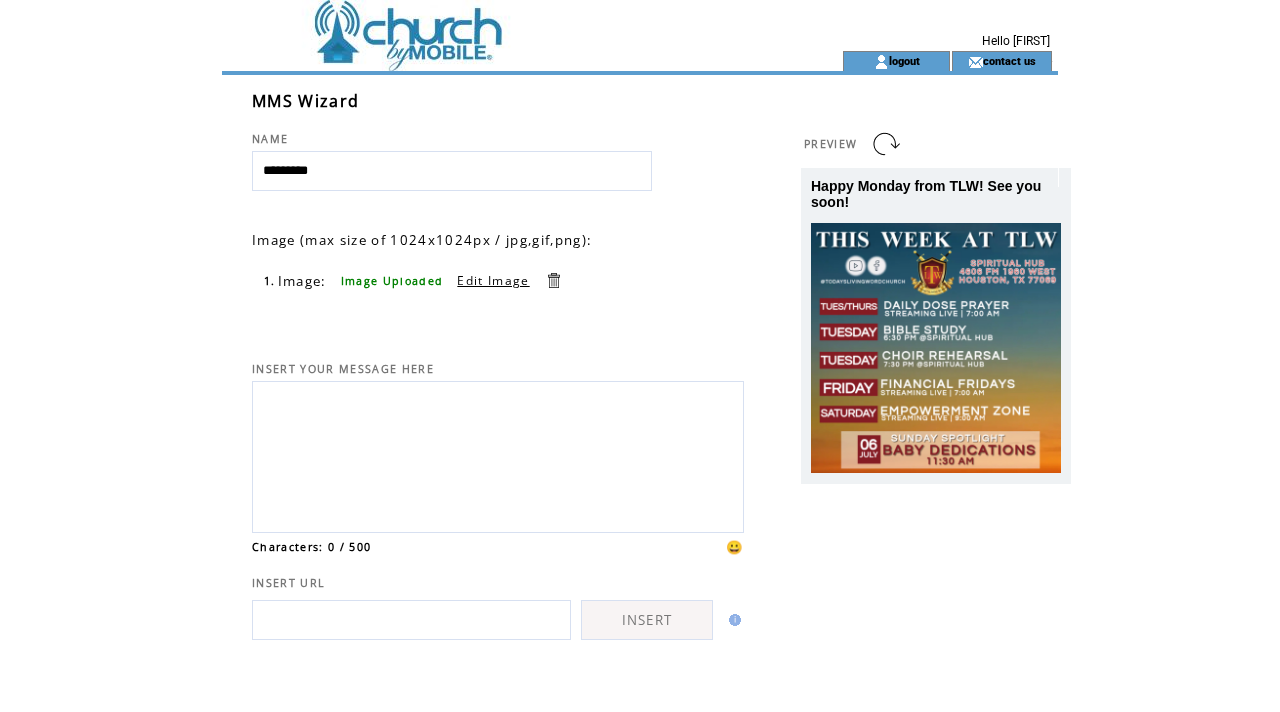 scroll, scrollTop: 0, scrollLeft: 0, axis: both 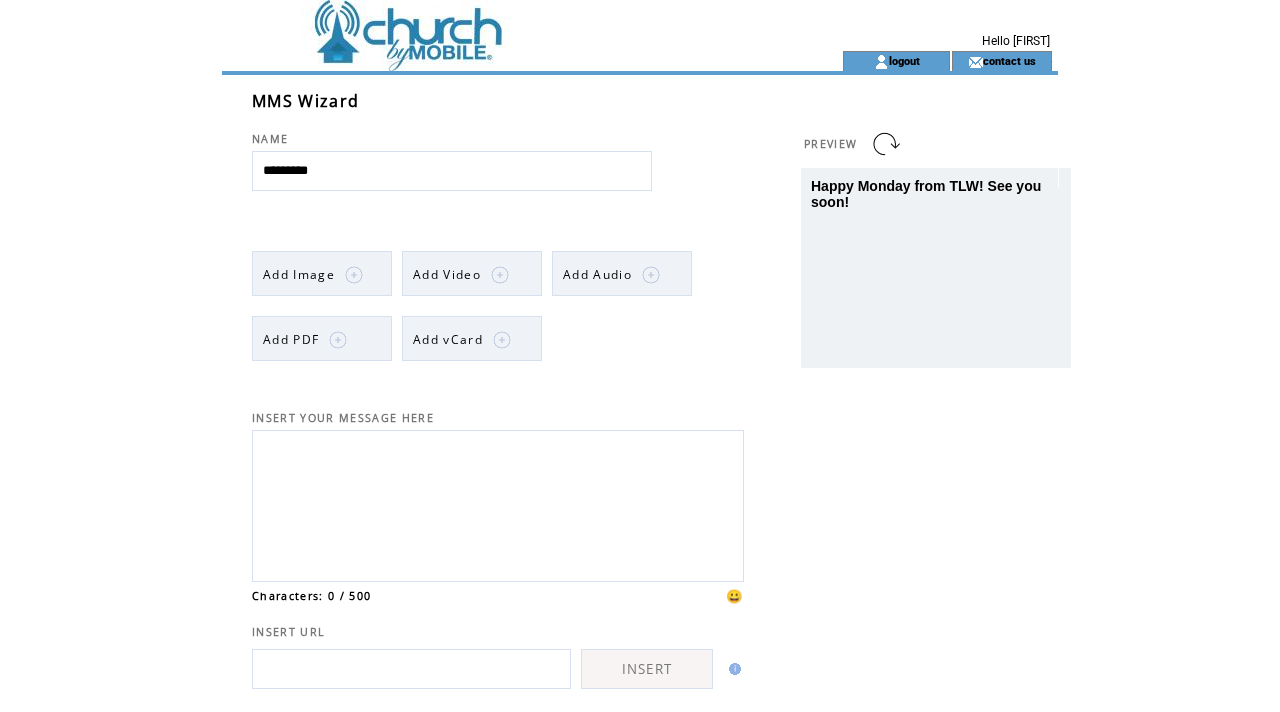 click at bounding box center (340, 274) 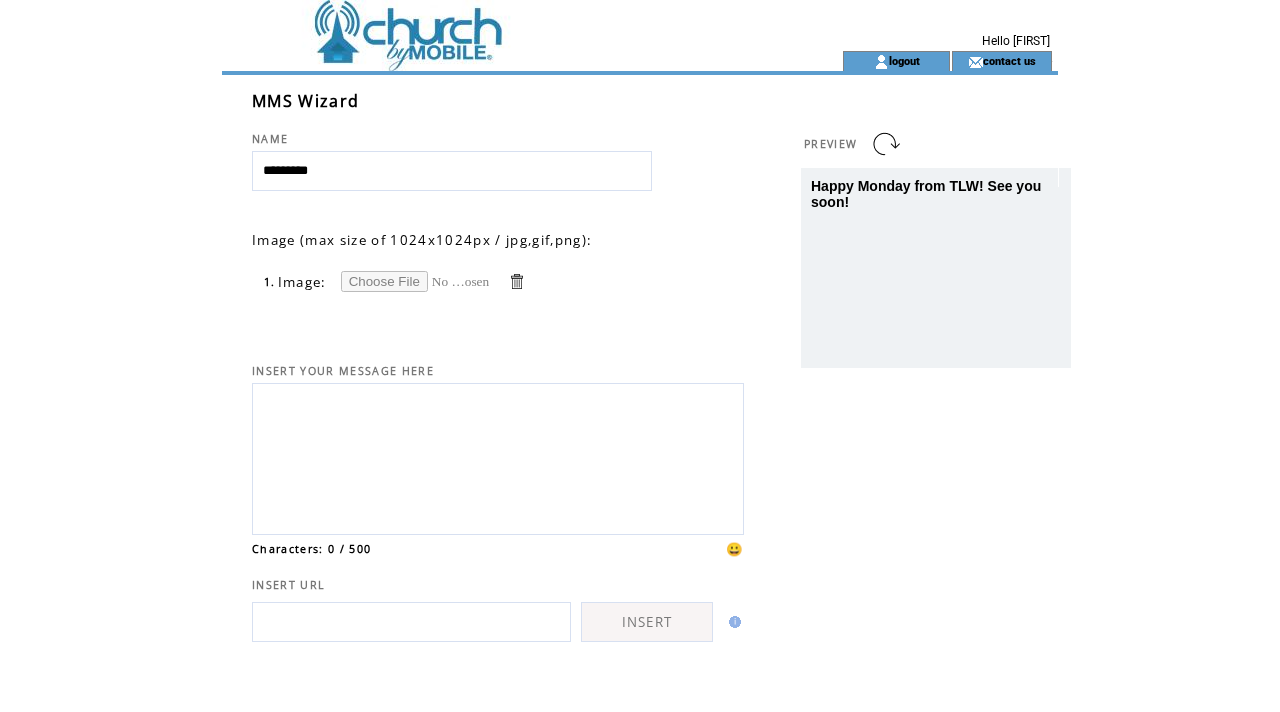 scroll, scrollTop: 0, scrollLeft: 0, axis: both 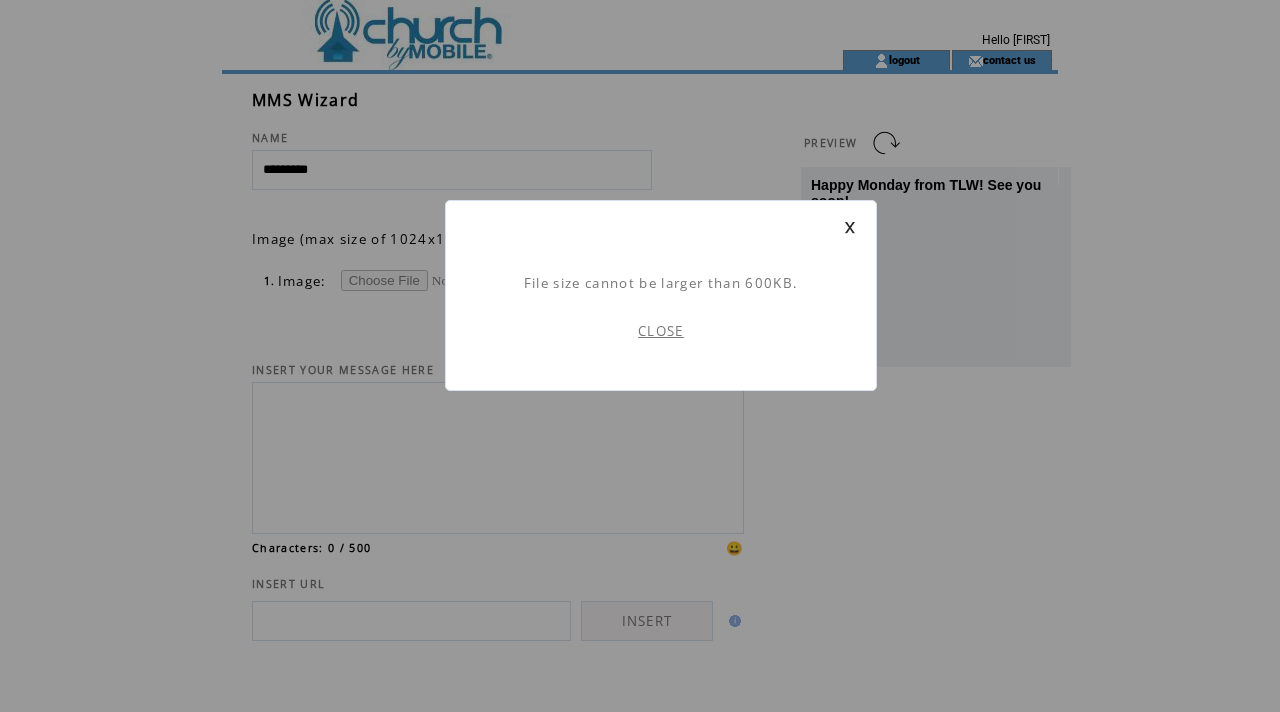click on "CLOSE" at bounding box center [661, 331] 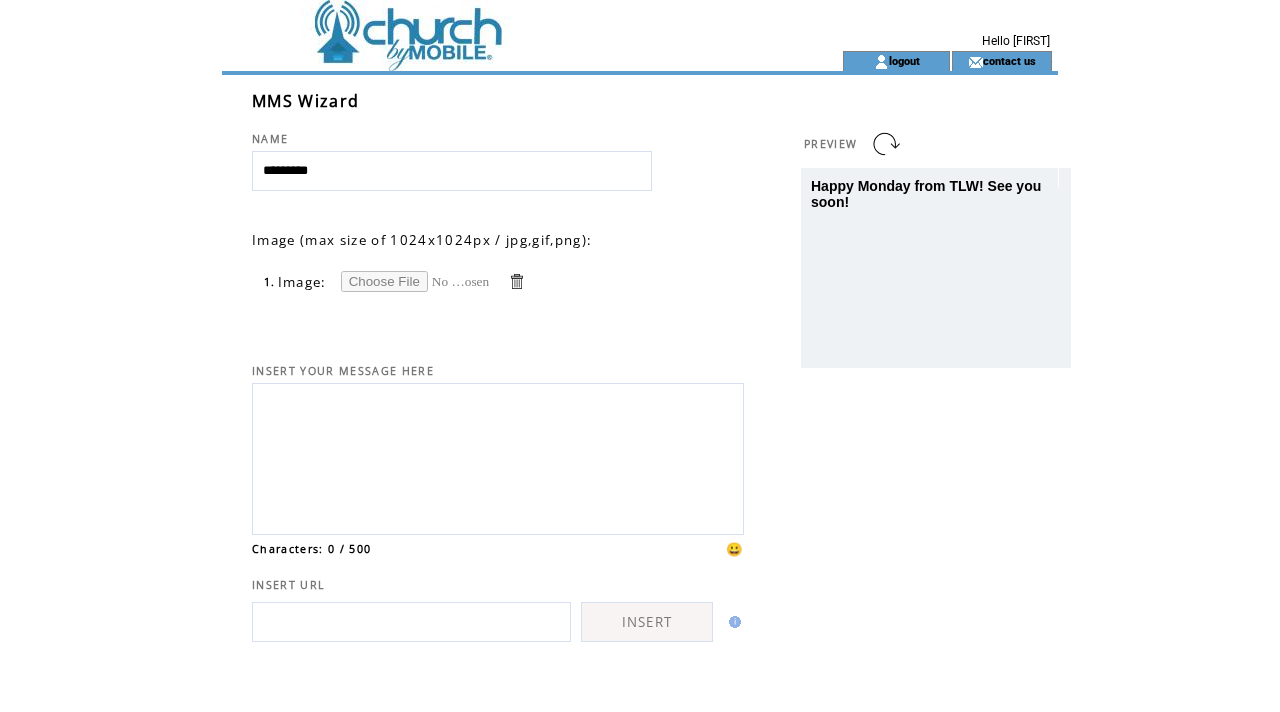 click at bounding box center [416, 281] 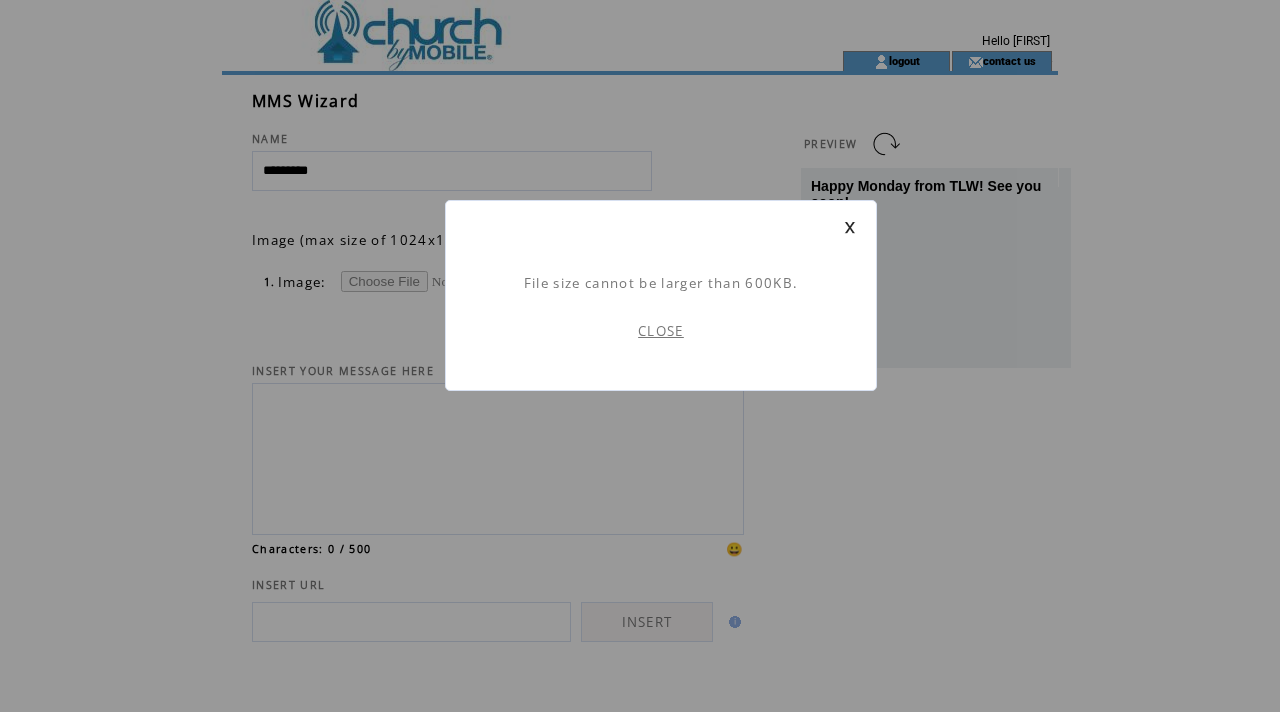 scroll, scrollTop: 1, scrollLeft: 0, axis: vertical 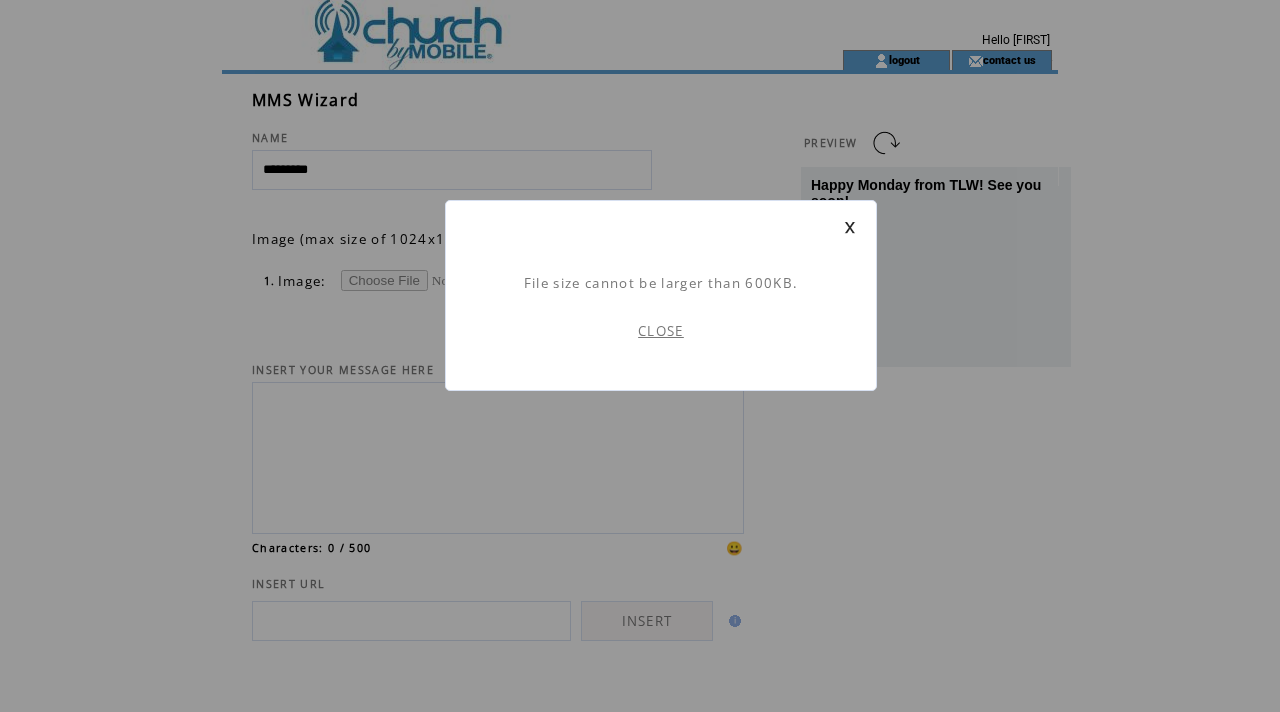 click on "CLOSE" at bounding box center (661, 331) 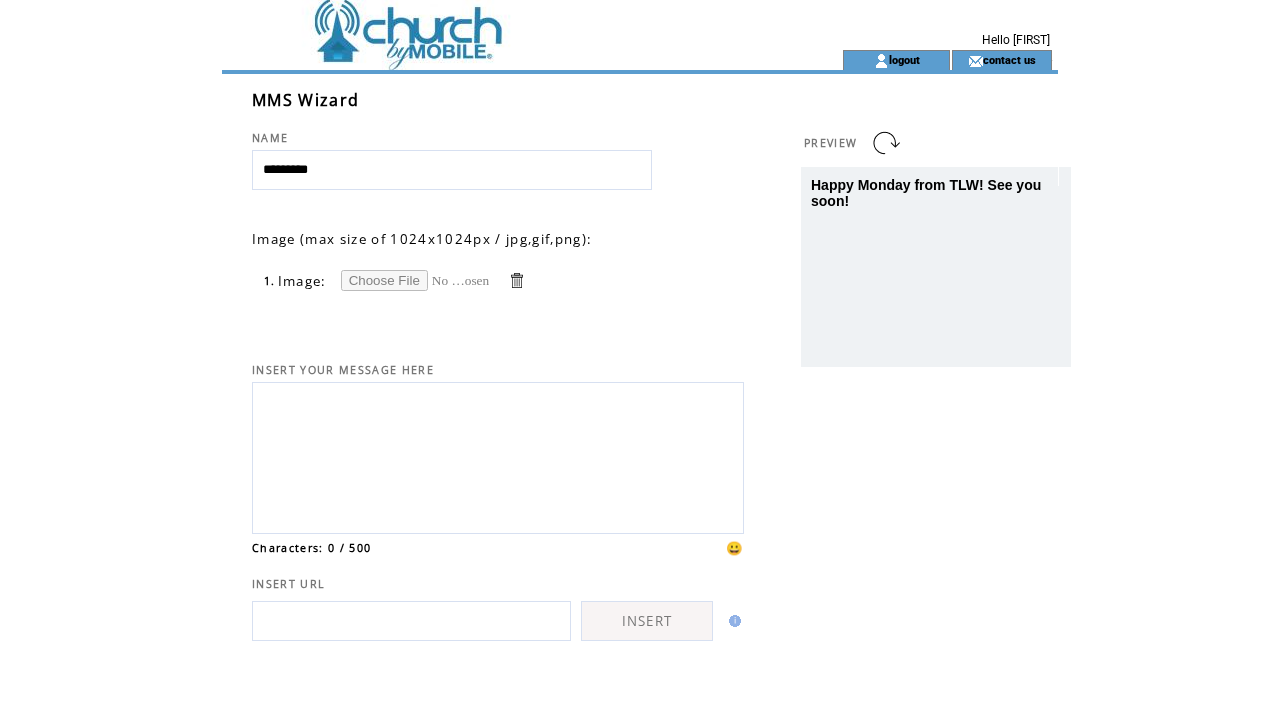 scroll, scrollTop: 0, scrollLeft: 0, axis: both 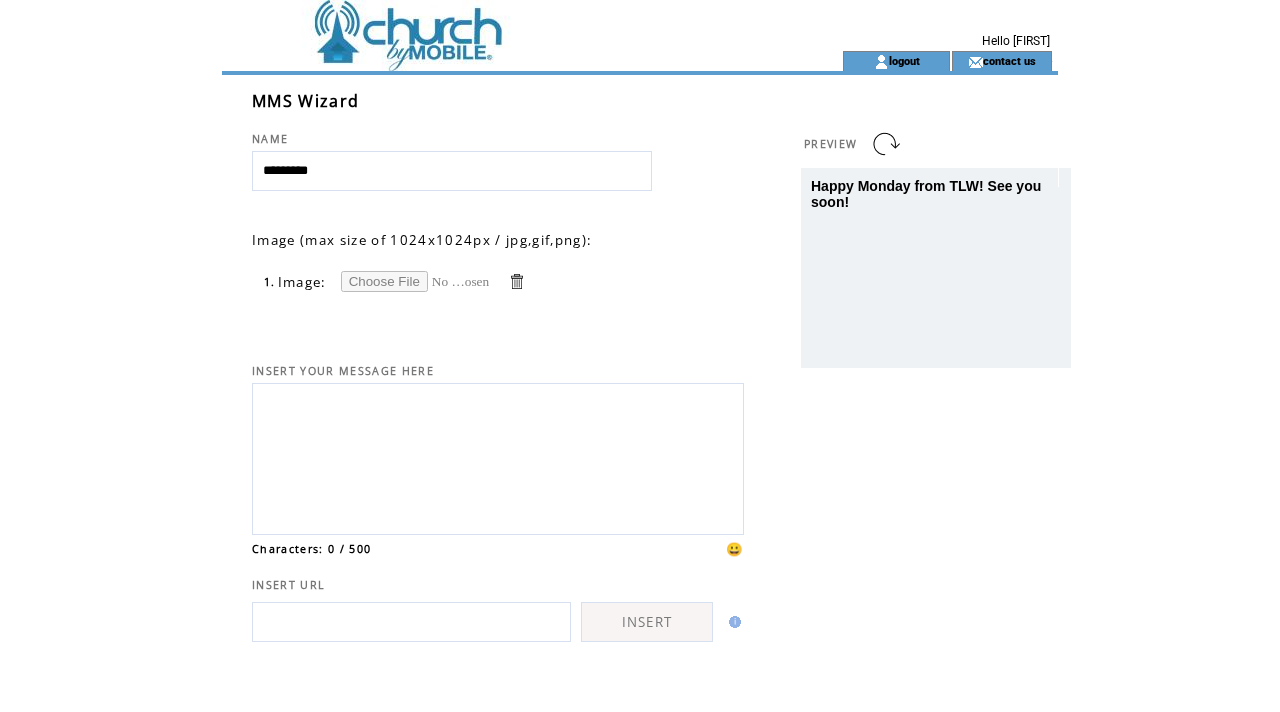 click at bounding box center (416, 281) 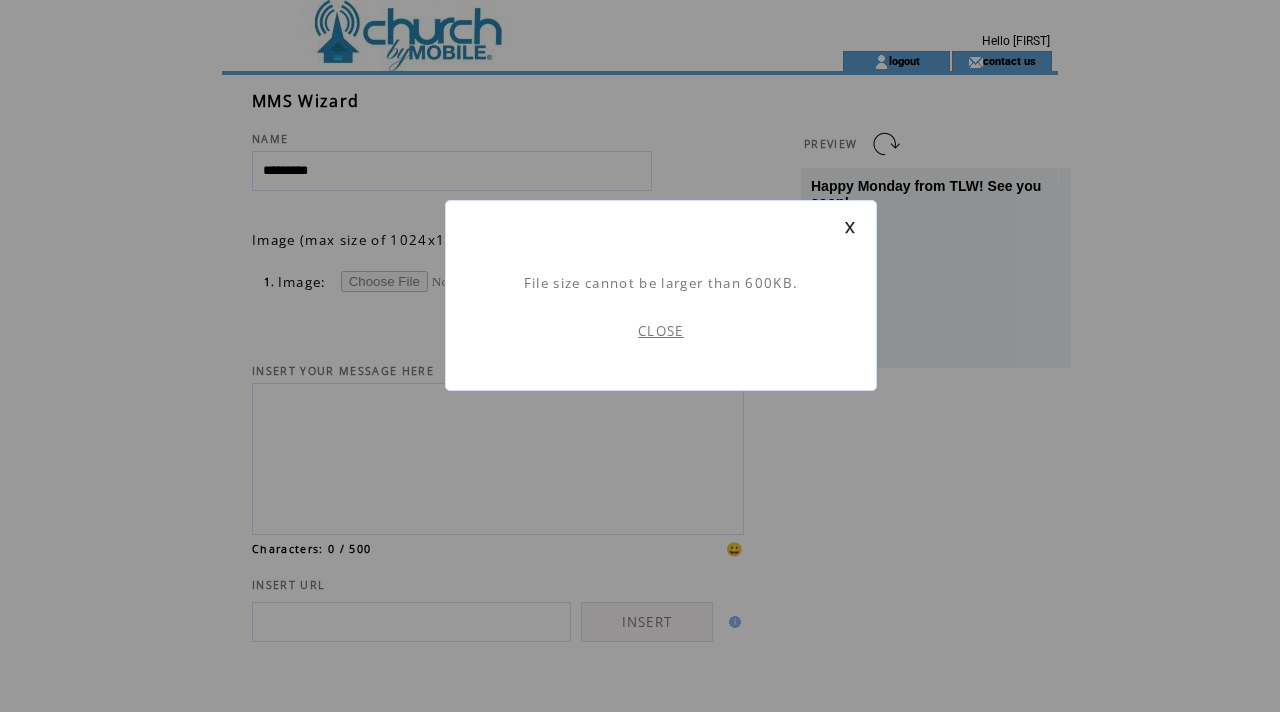 scroll, scrollTop: 1, scrollLeft: 0, axis: vertical 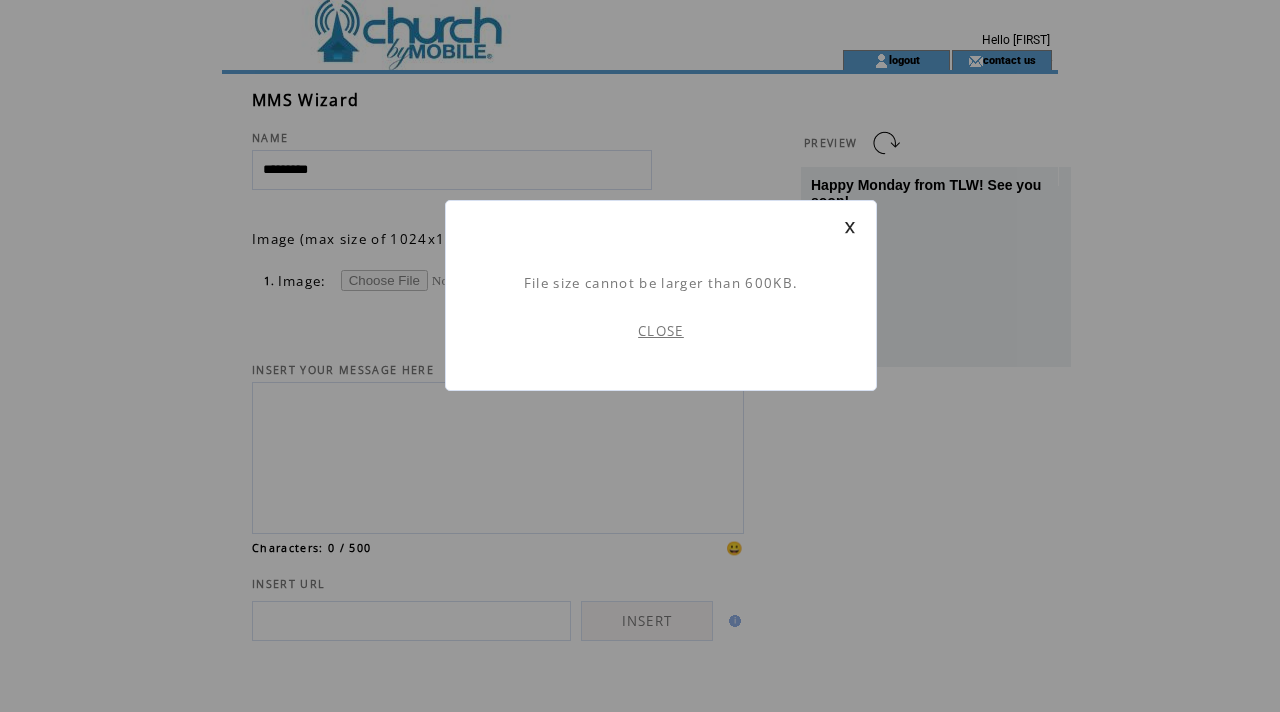 click on "CLOSE" at bounding box center [661, 331] 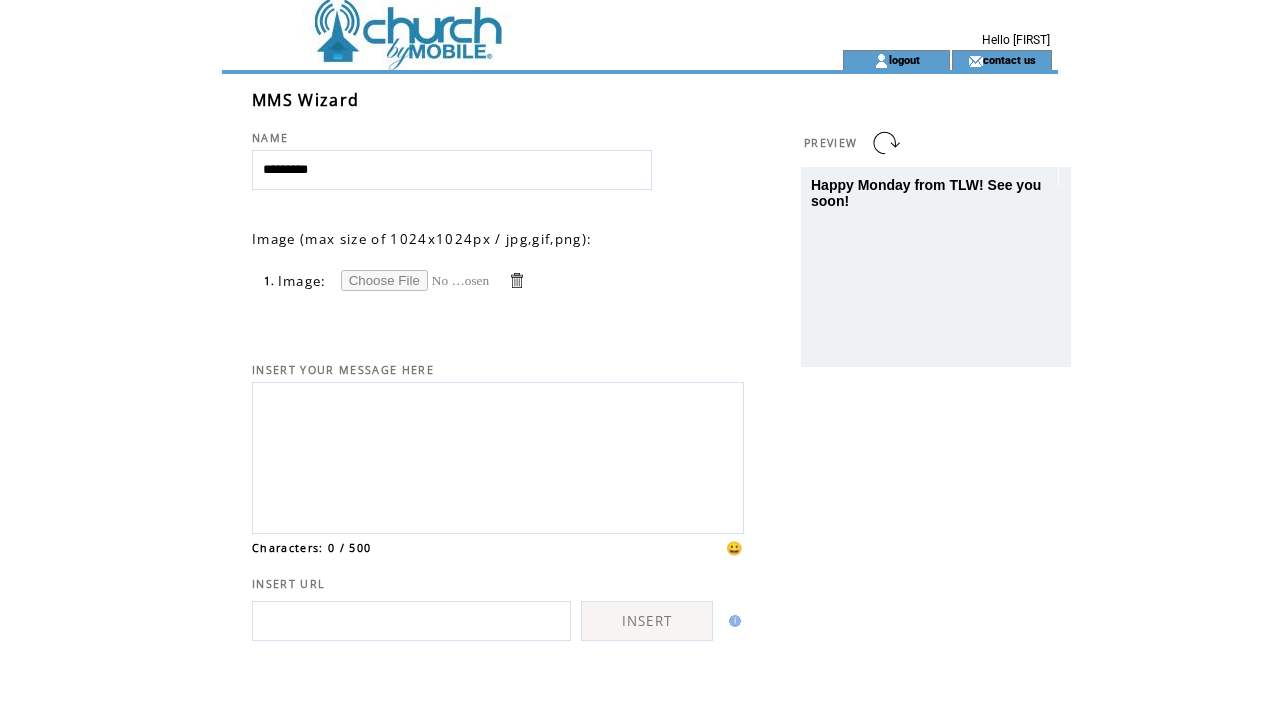 scroll, scrollTop: 0, scrollLeft: 0, axis: both 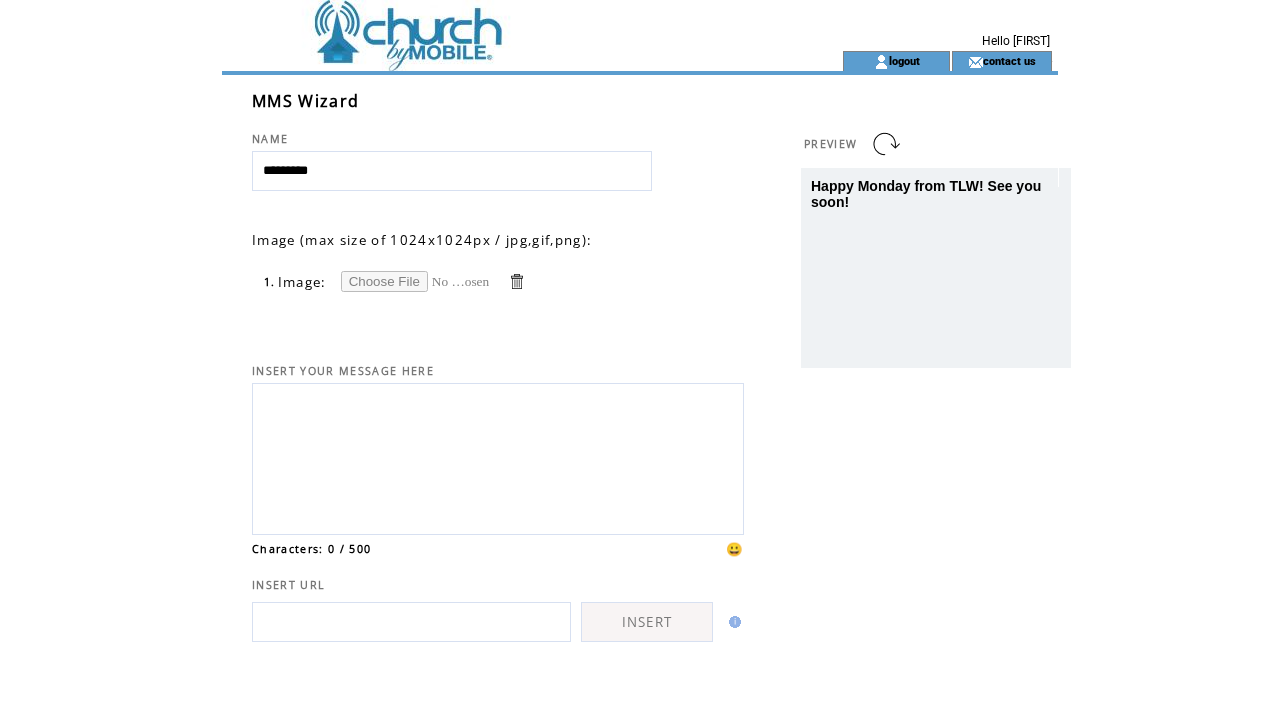 click on "1.  Image:" at bounding box center (498, 271) 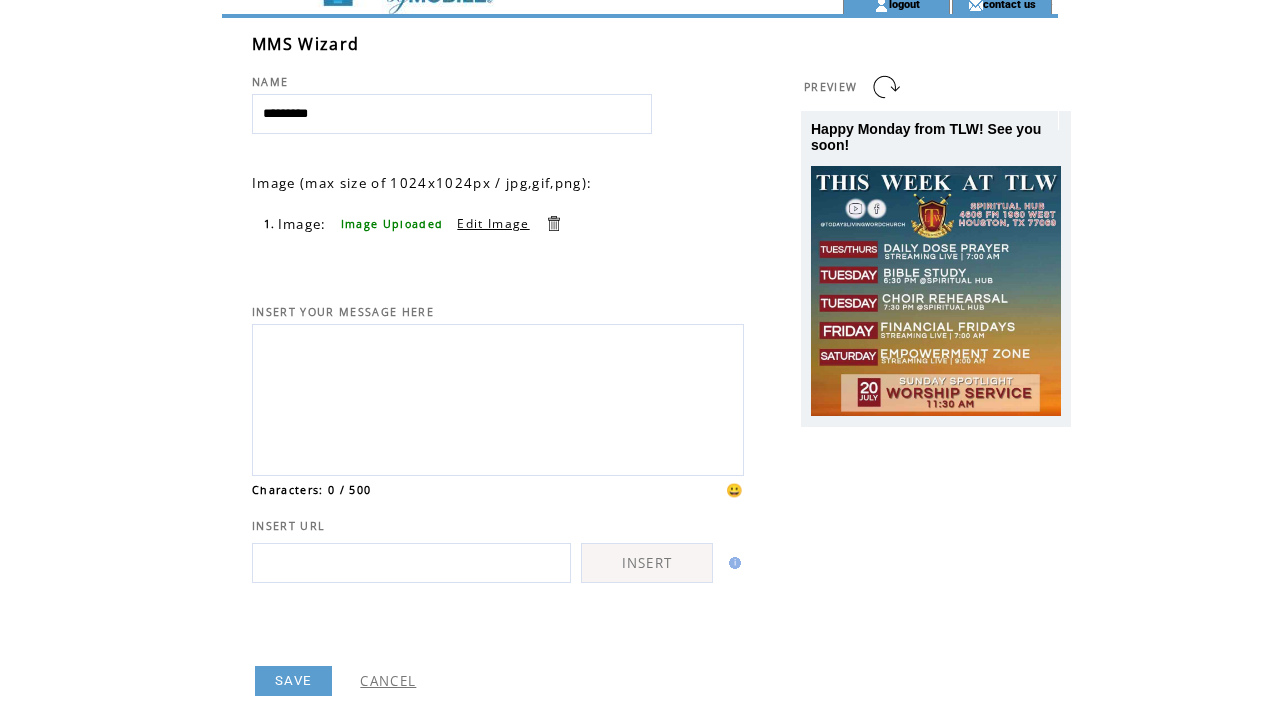 scroll, scrollTop: 141, scrollLeft: 0, axis: vertical 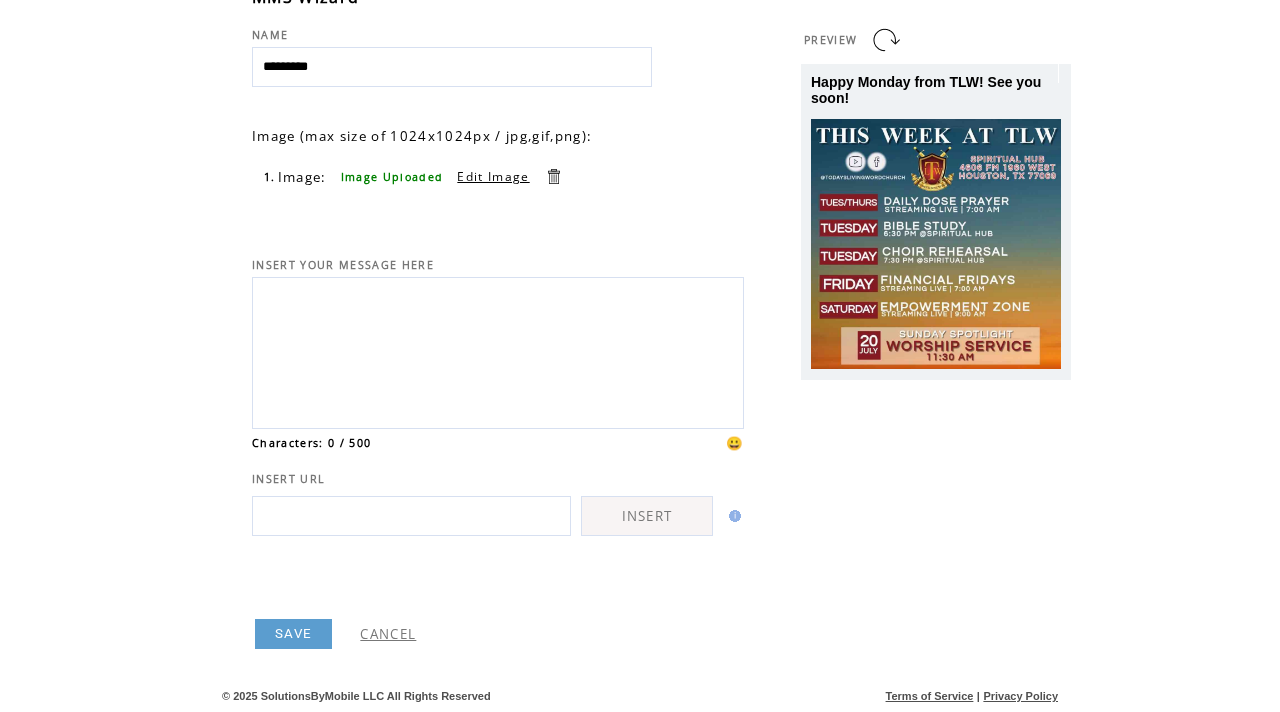 click on "SAVE" at bounding box center [293, 634] 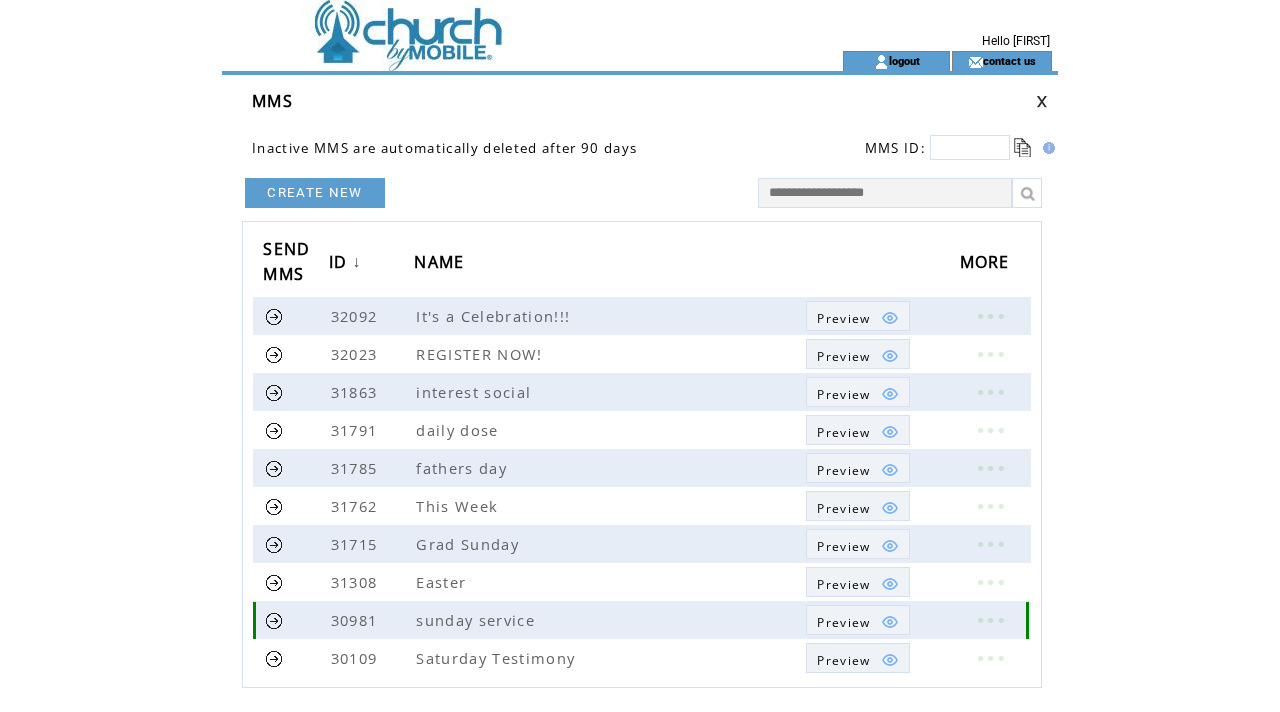 scroll, scrollTop: 0, scrollLeft: 0, axis: both 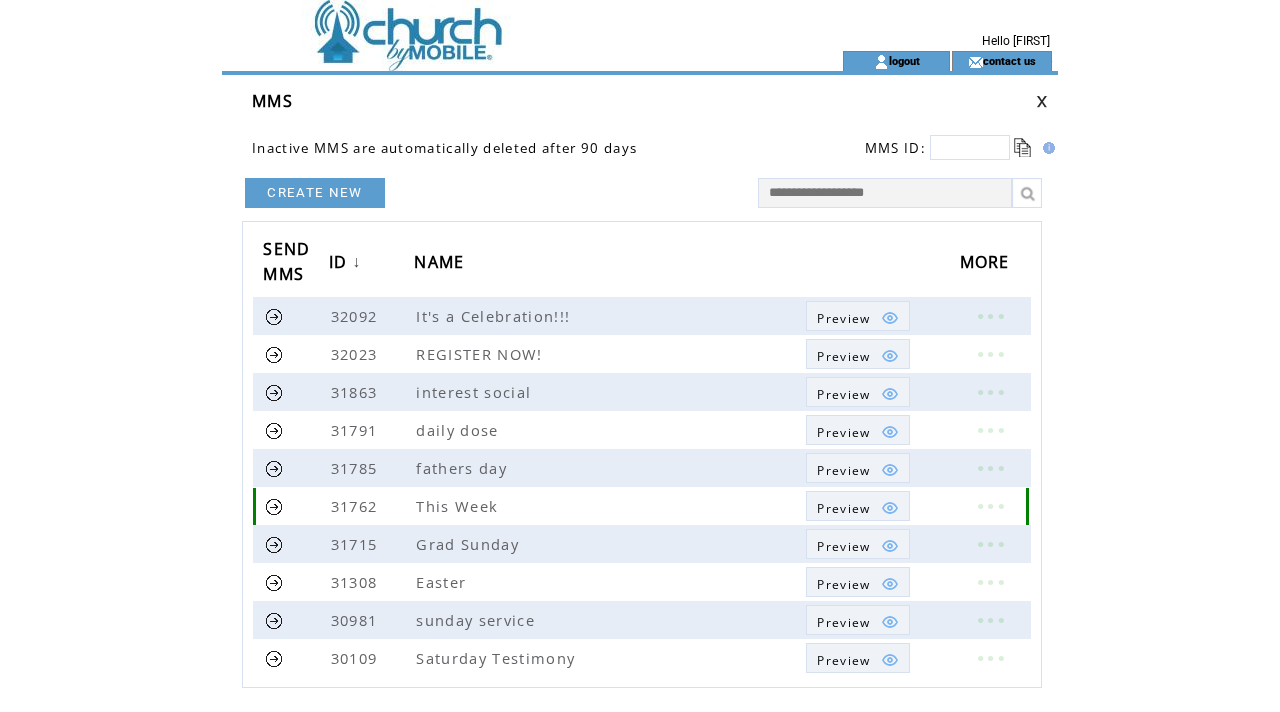 click at bounding box center [274, 506] 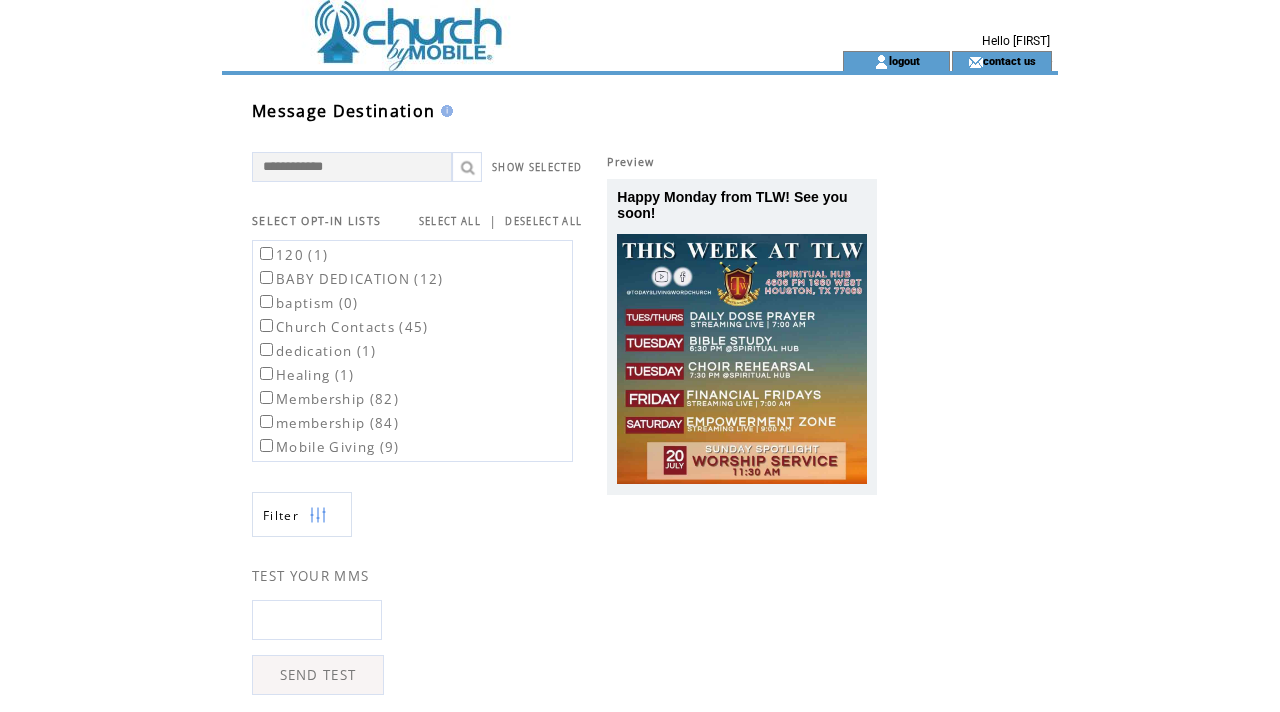 scroll, scrollTop: 0, scrollLeft: 0, axis: both 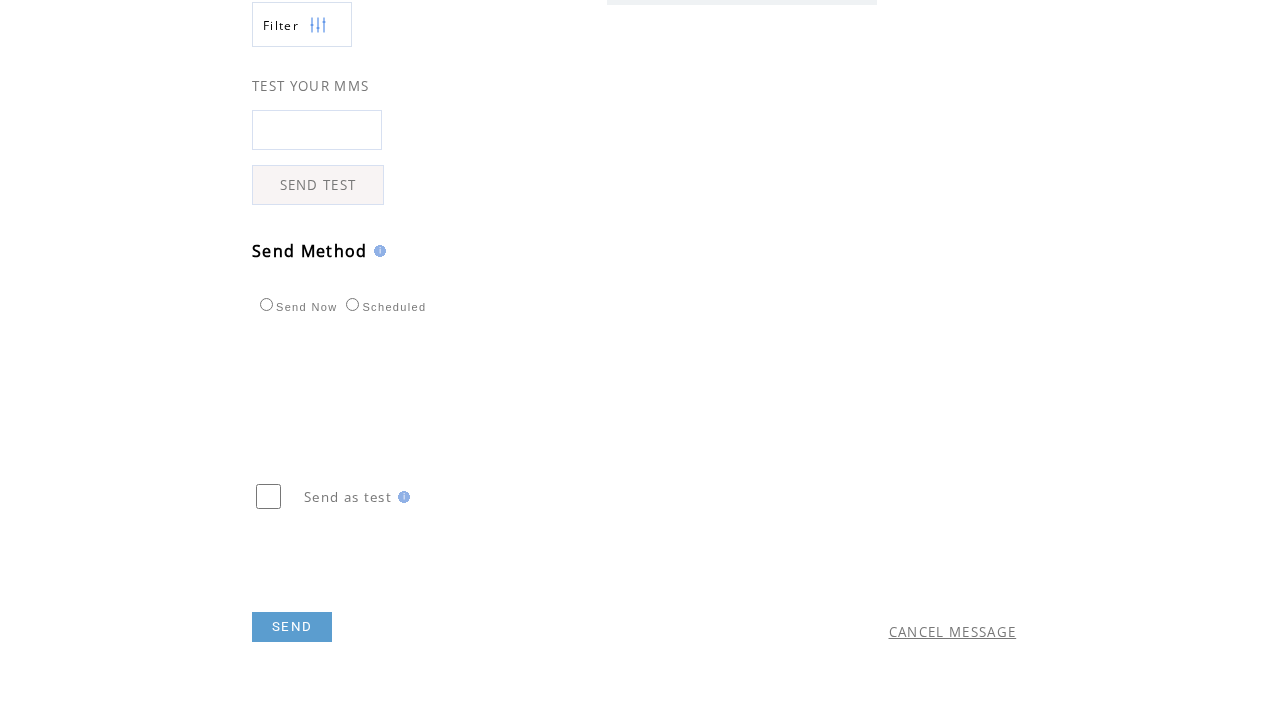 click on "SEND" at bounding box center [292, 627] 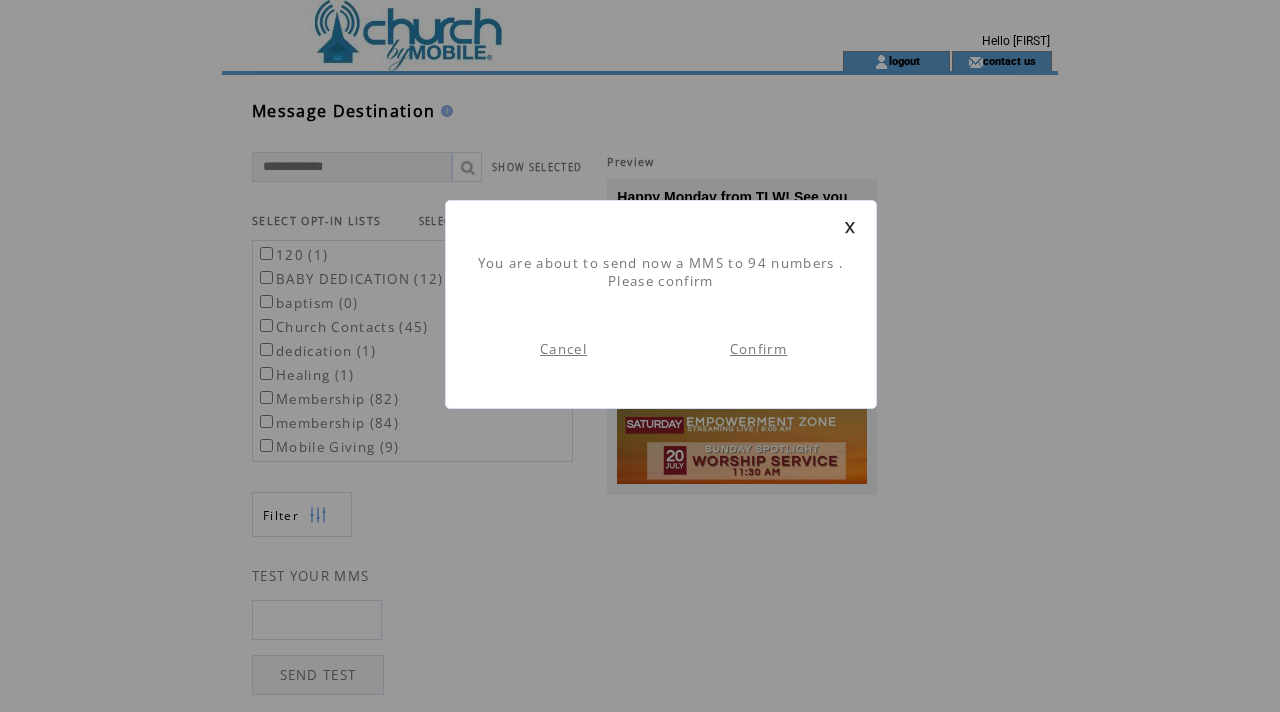 scroll, scrollTop: 1, scrollLeft: 0, axis: vertical 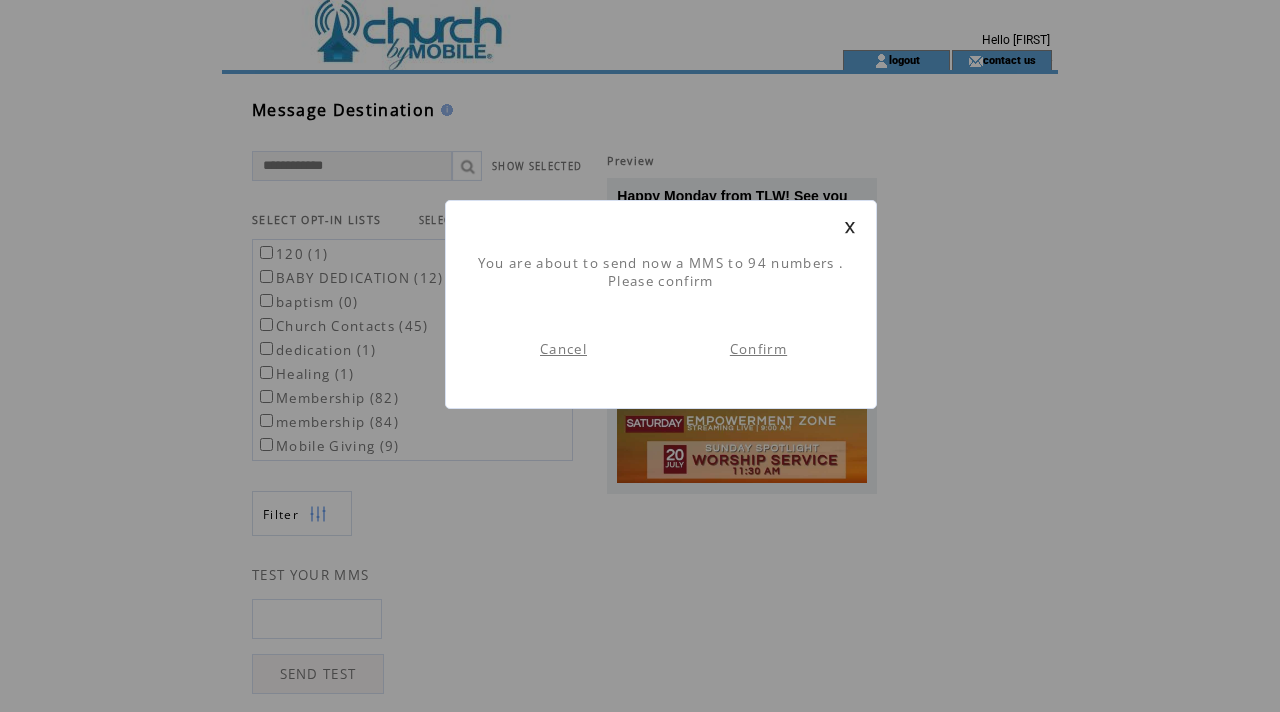 click at bounding box center (850, 227) 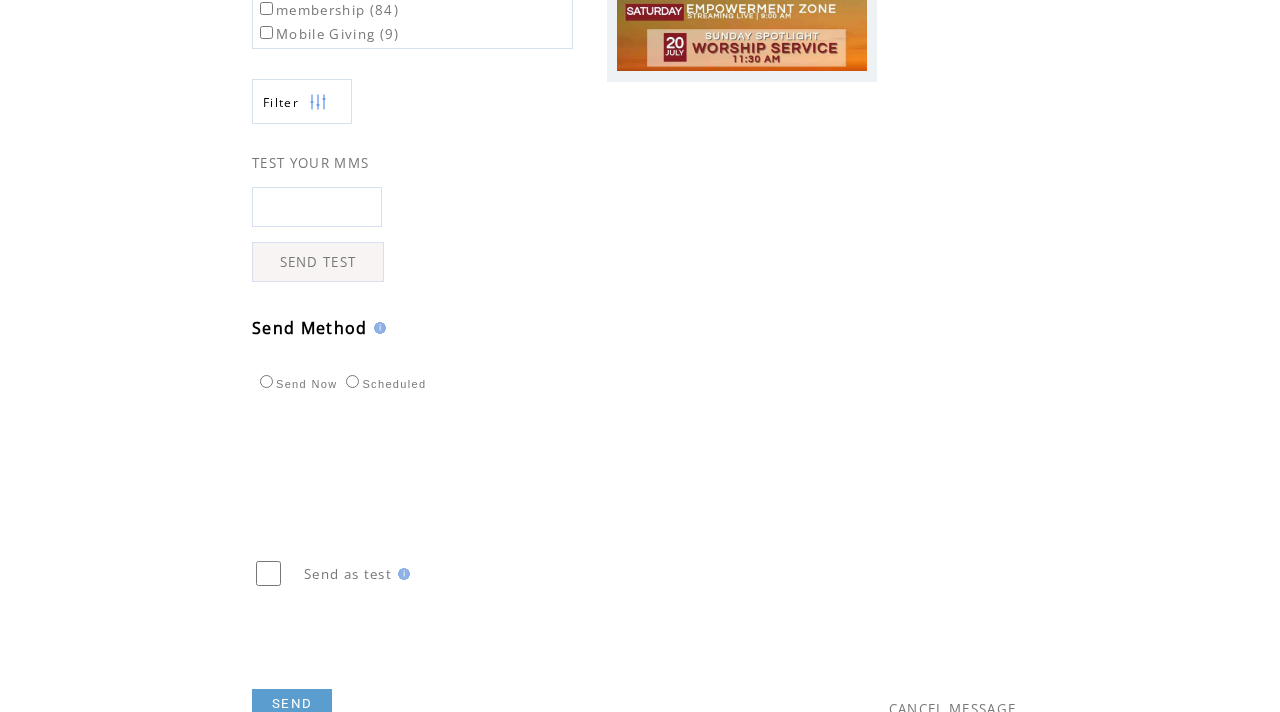 scroll, scrollTop: 511, scrollLeft: 0, axis: vertical 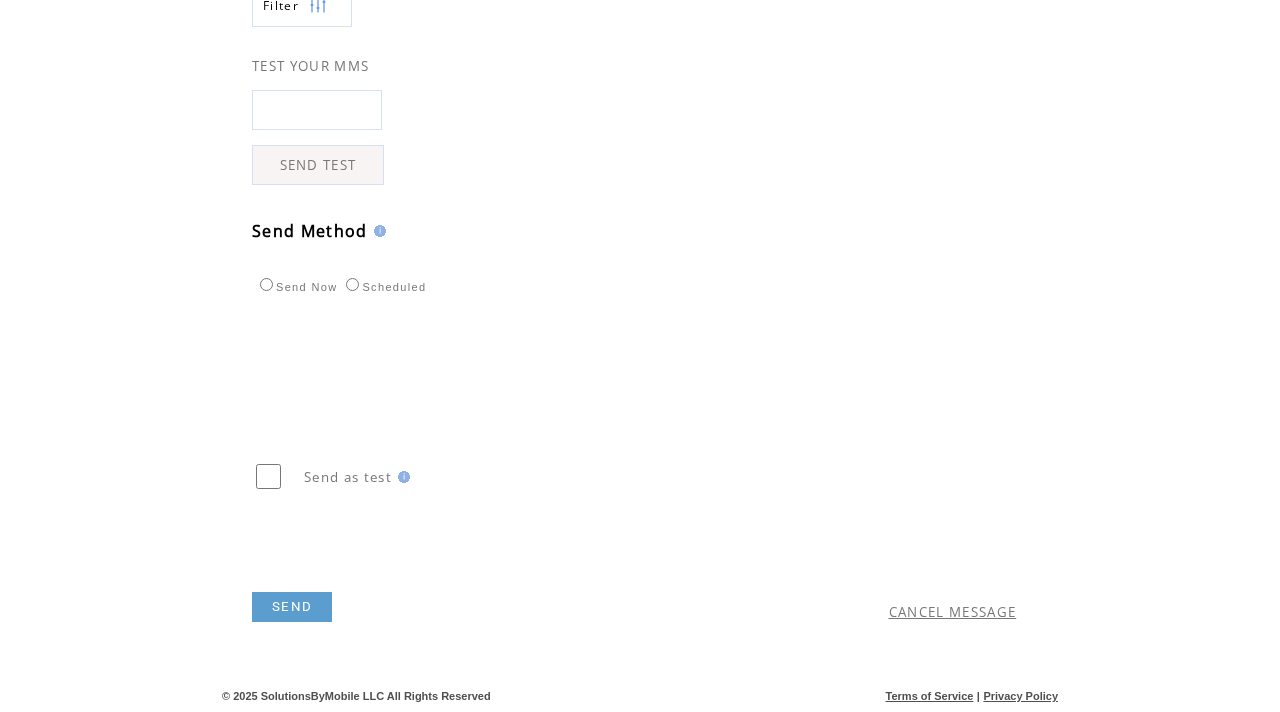 click on "SEND" at bounding box center (292, 607) 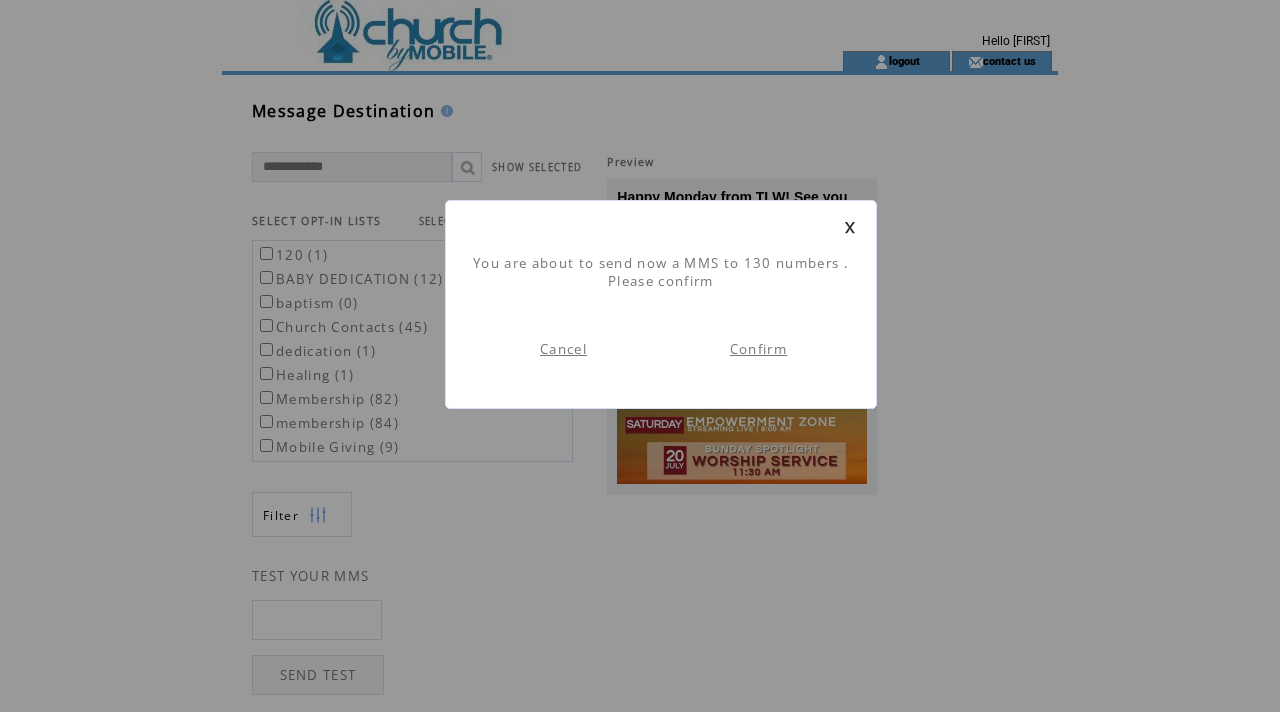 scroll, scrollTop: 1, scrollLeft: 0, axis: vertical 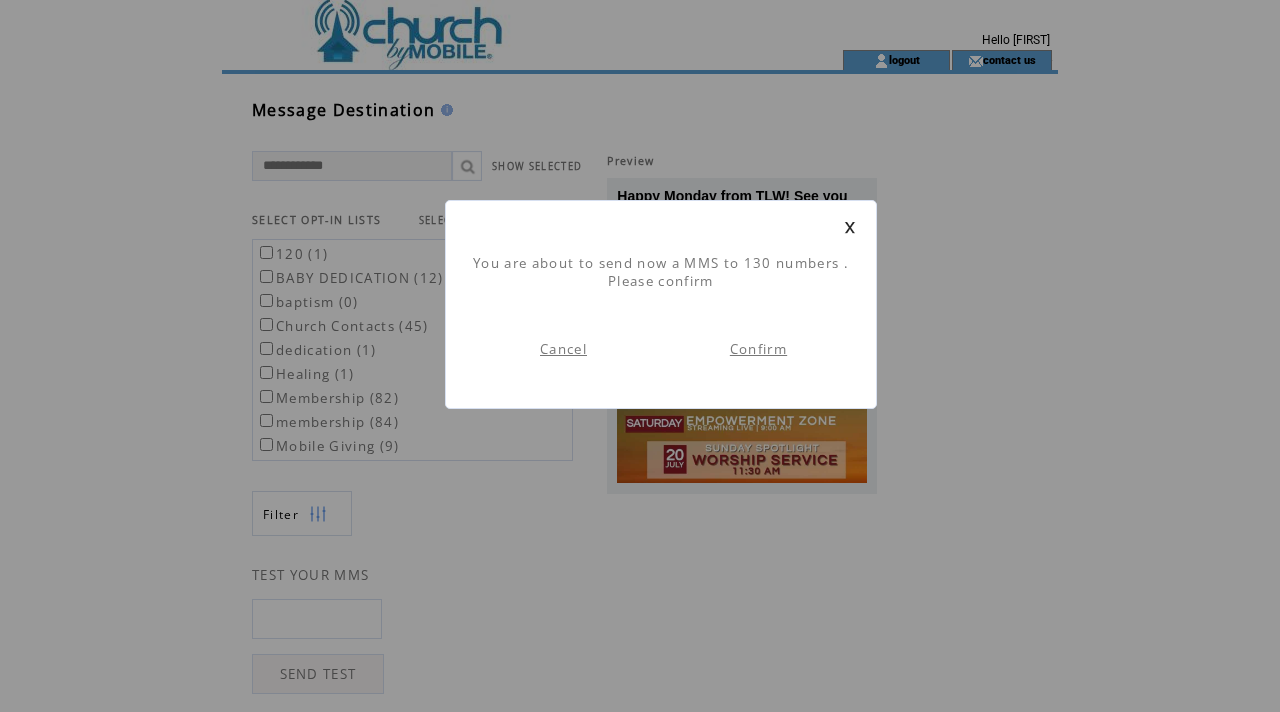 click on "Confirm" at bounding box center [758, 349] 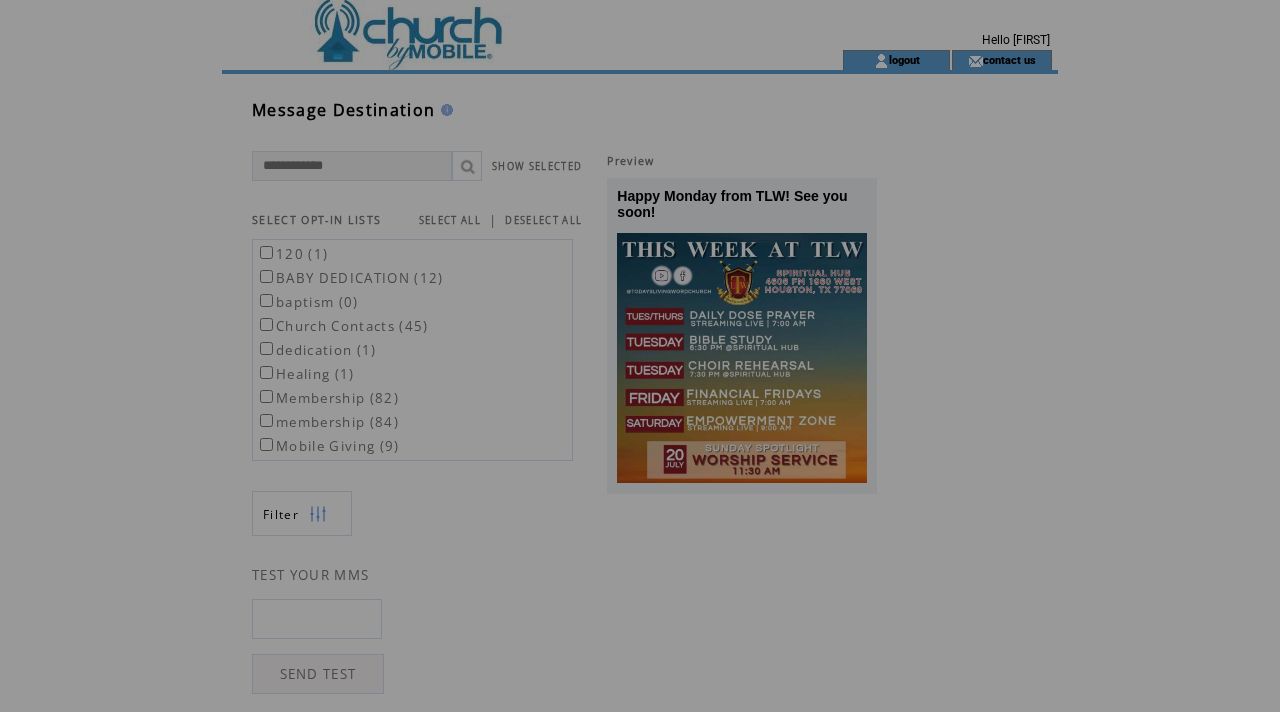 scroll, scrollTop: 0, scrollLeft: 0, axis: both 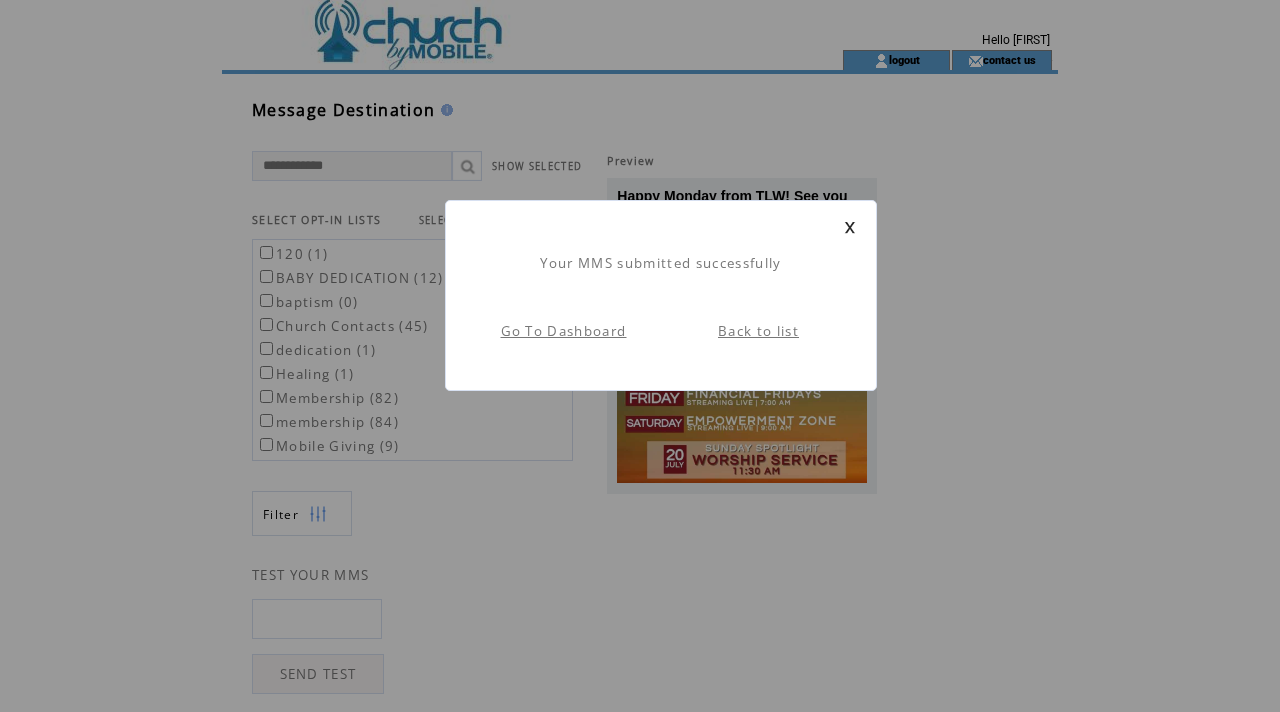 click at bounding box center (850, 227) 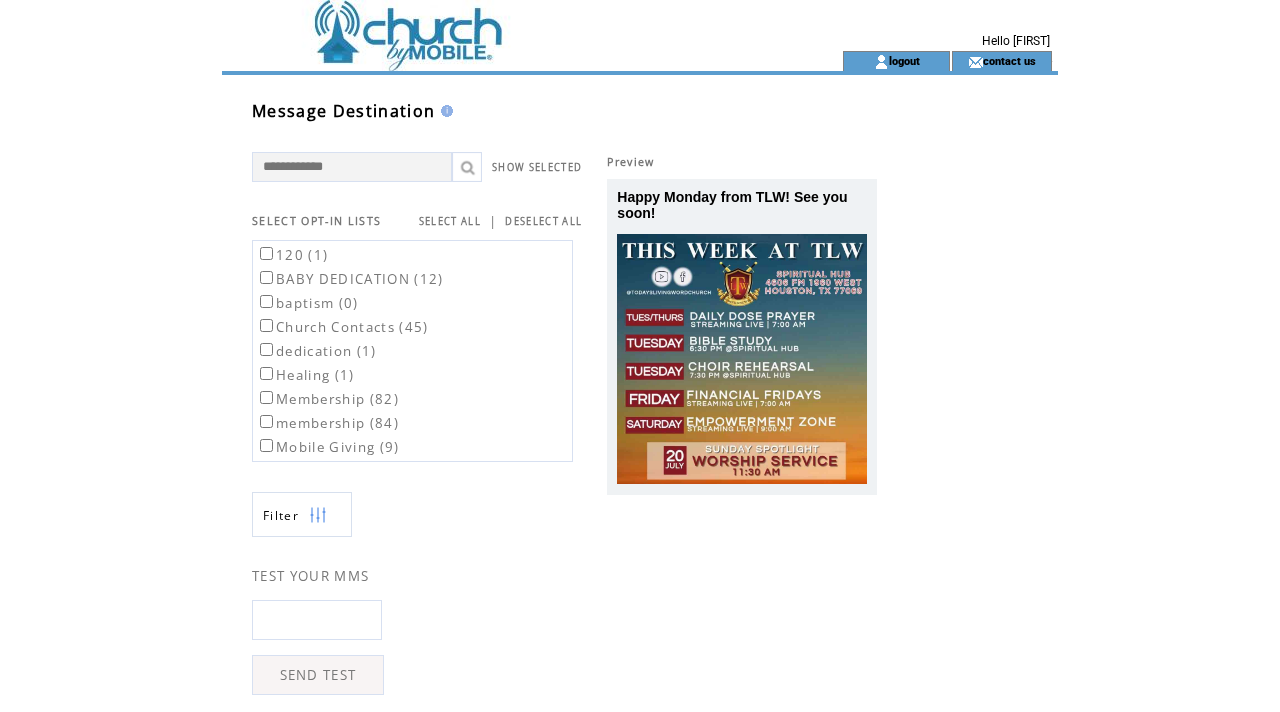 click at bounding box center (496, 25) 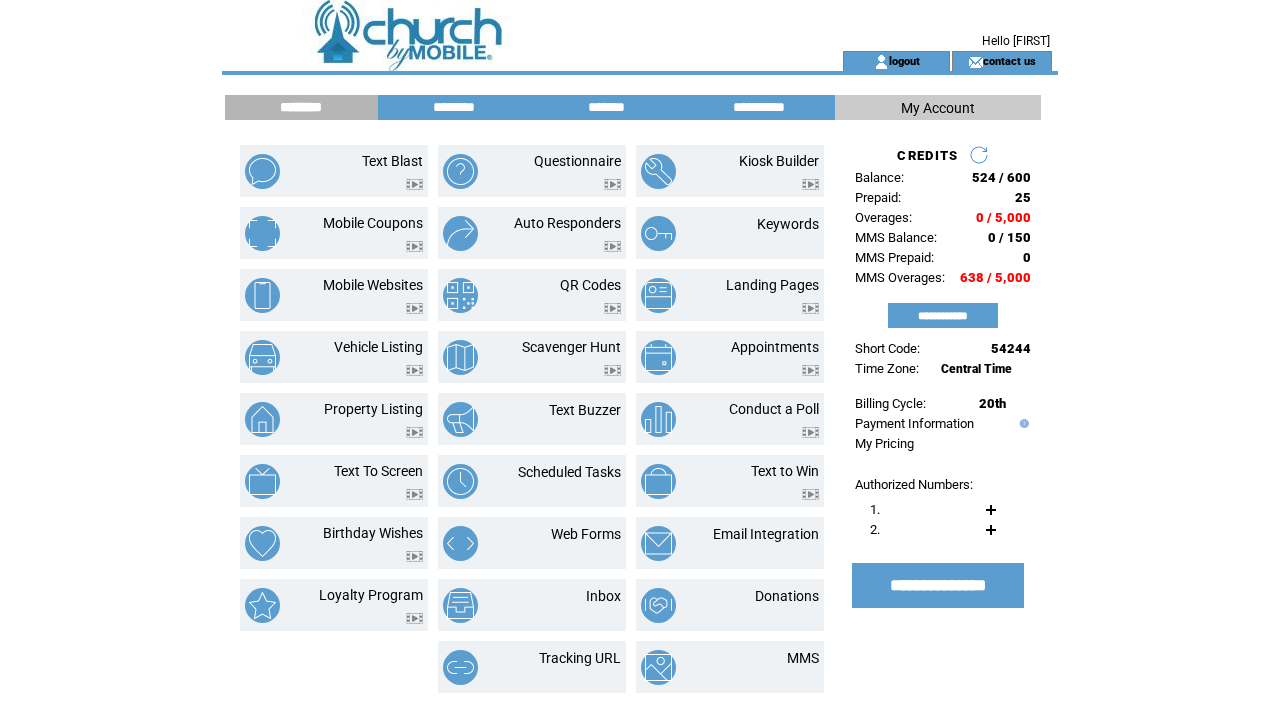 scroll, scrollTop: 0, scrollLeft: 0, axis: both 